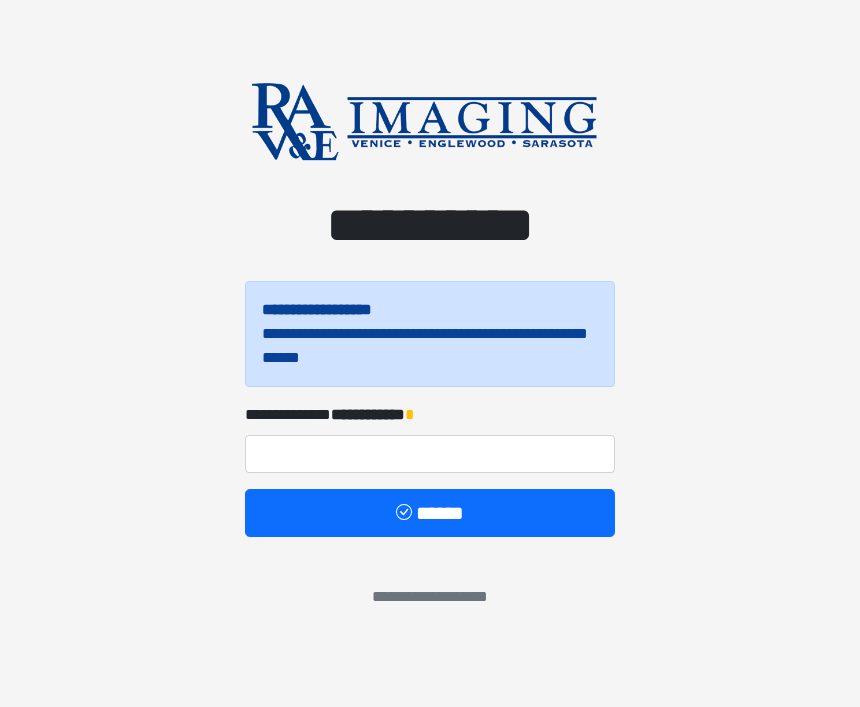 scroll, scrollTop: 0, scrollLeft: 0, axis: both 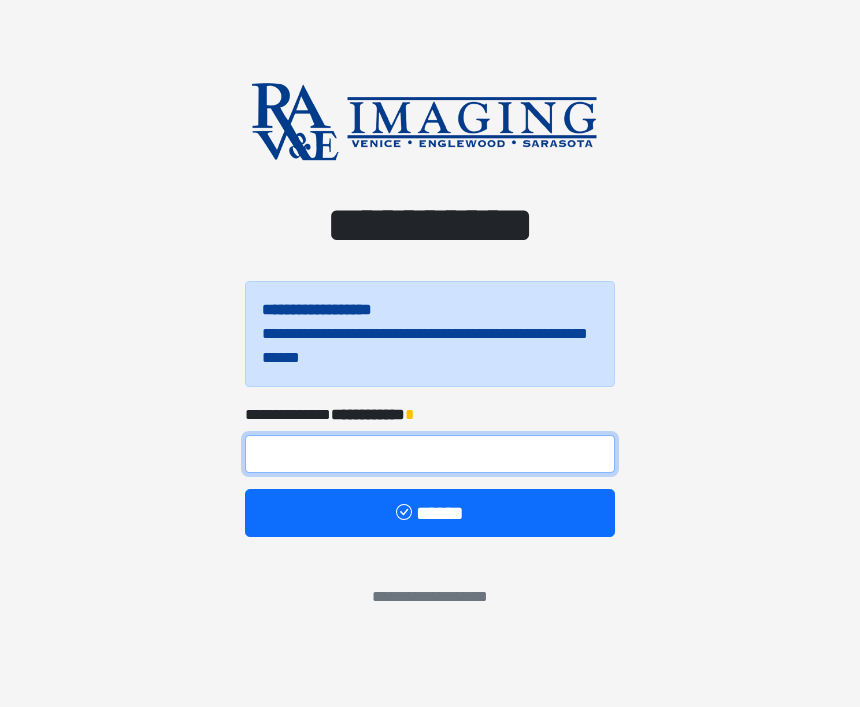 click at bounding box center (430, 454) 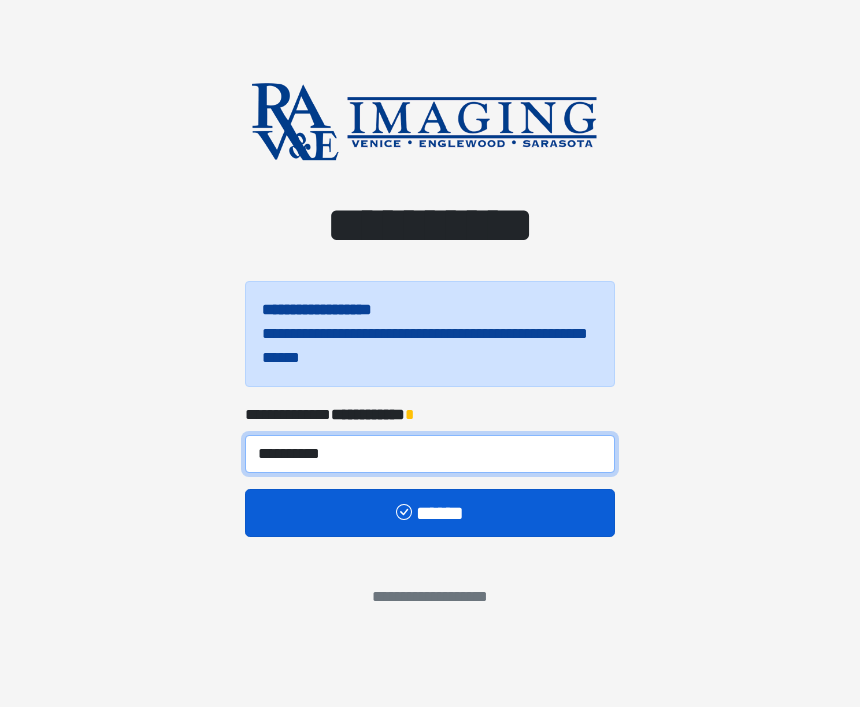 type on "**********" 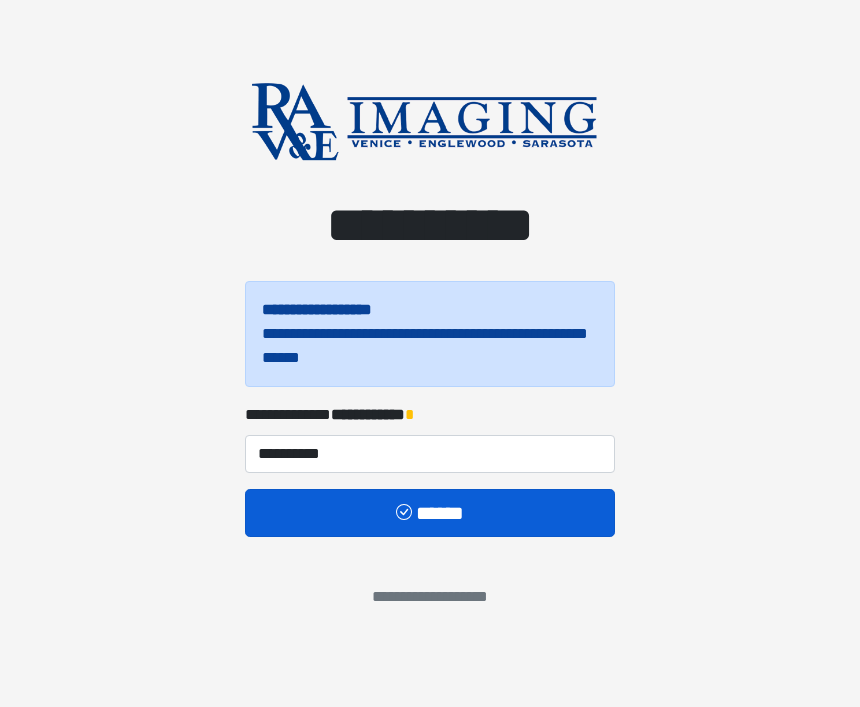 click at bounding box center (406, 514) 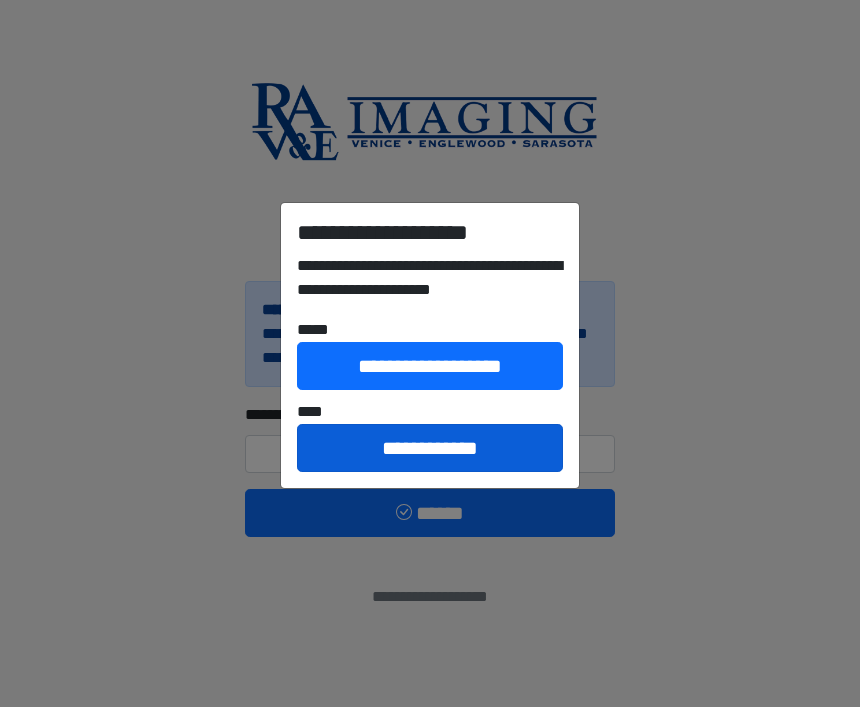 click on "**********" at bounding box center [430, 448] 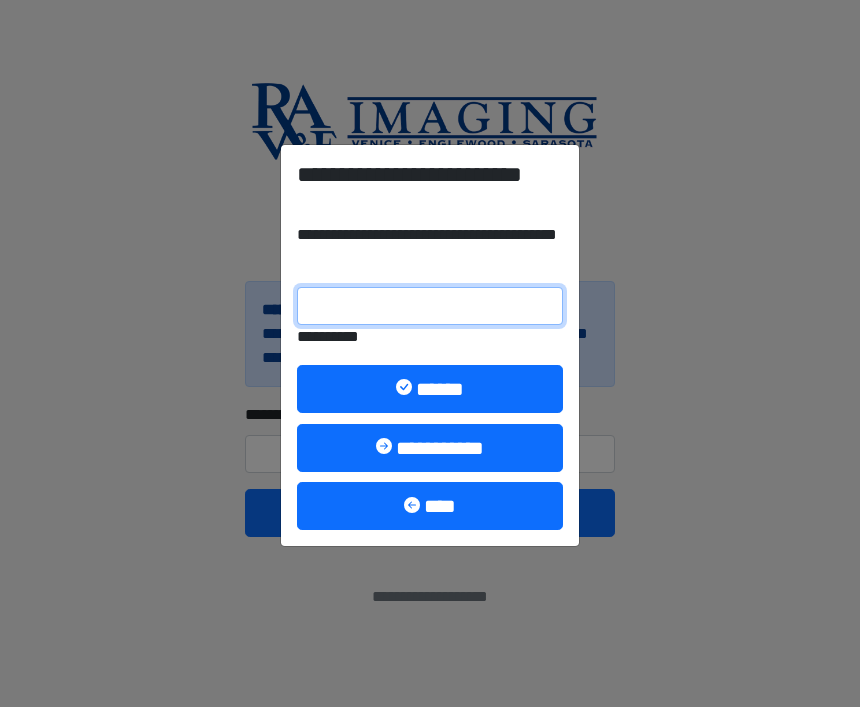 click on "**********" at bounding box center (430, 306) 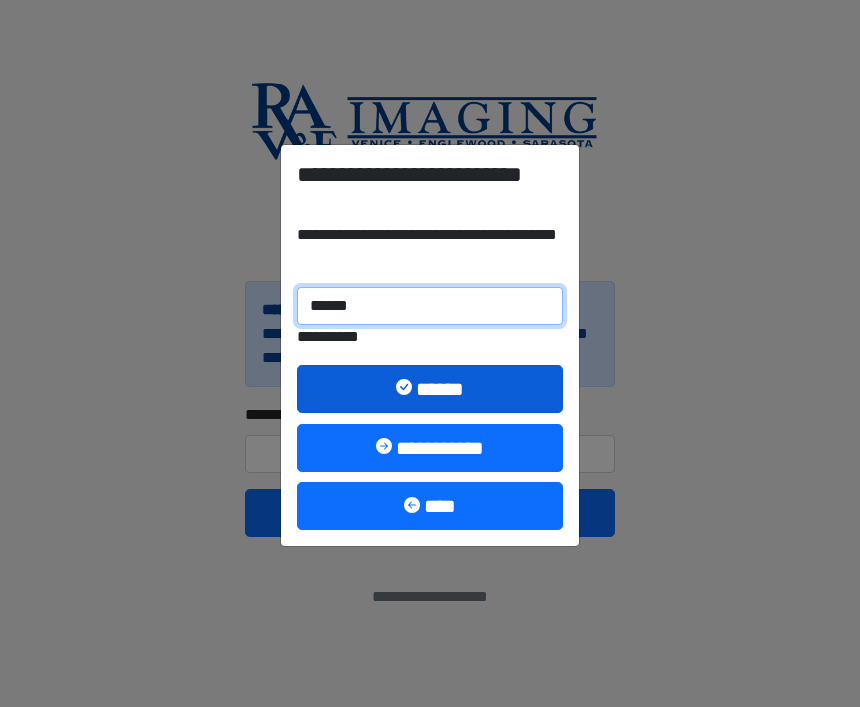 type on "******" 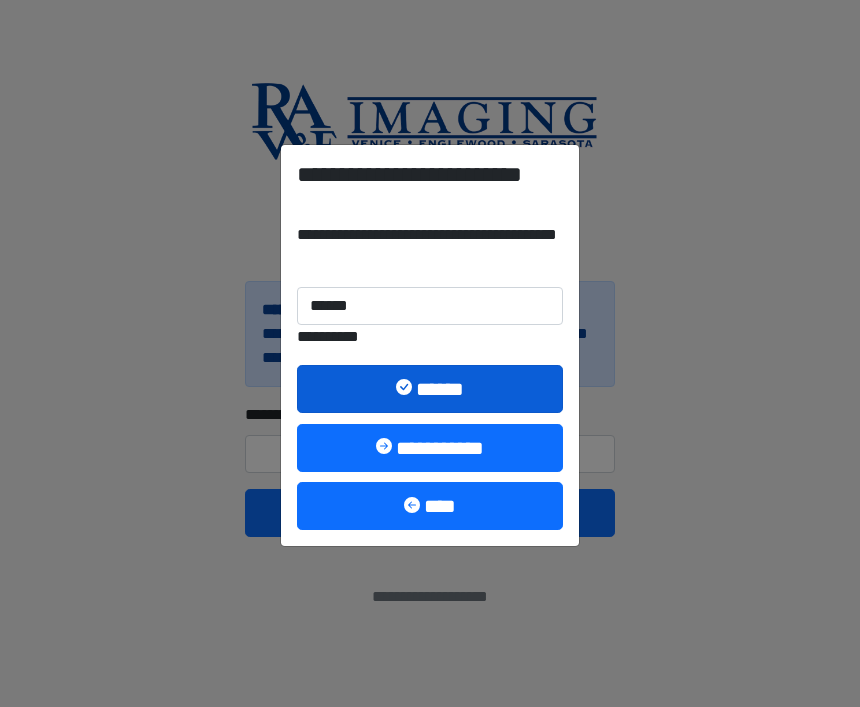 click on "******" at bounding box center [430, 389] 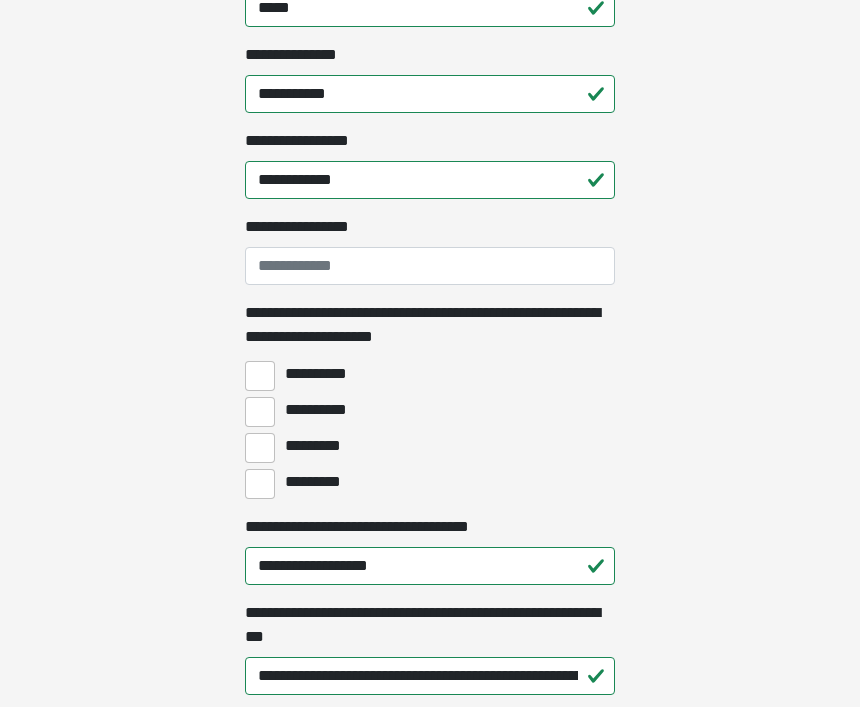 scroll, scrollTop: 1320, scrollLeft: 0, axis: vertical 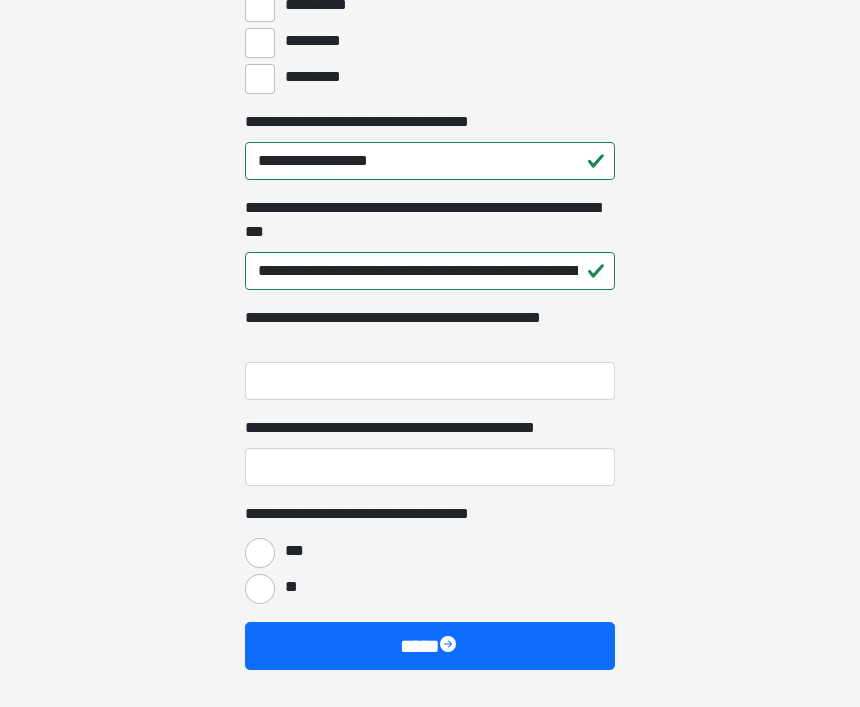 click on "**********" at bounding box center (430, -1371) 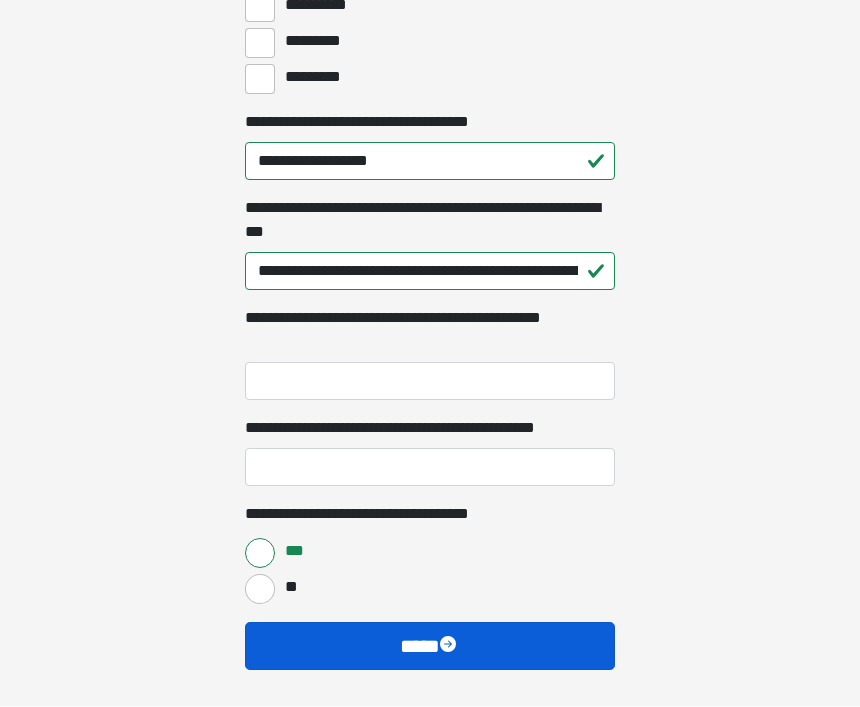 click on "****" at bounding box center (430, 647) 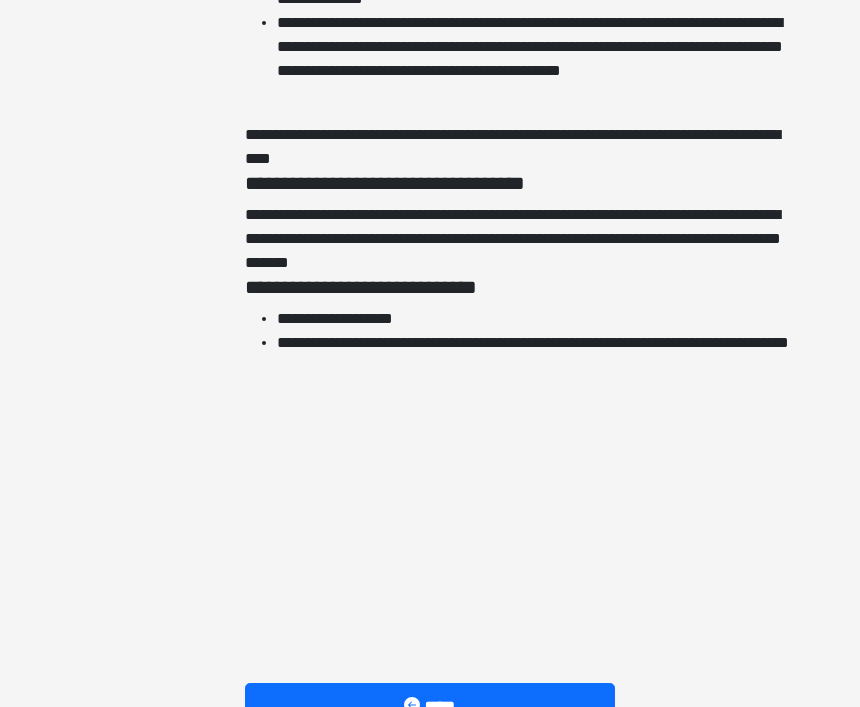scroll, scrollTop: 4504, scrollLeft: 0, axis: vertical 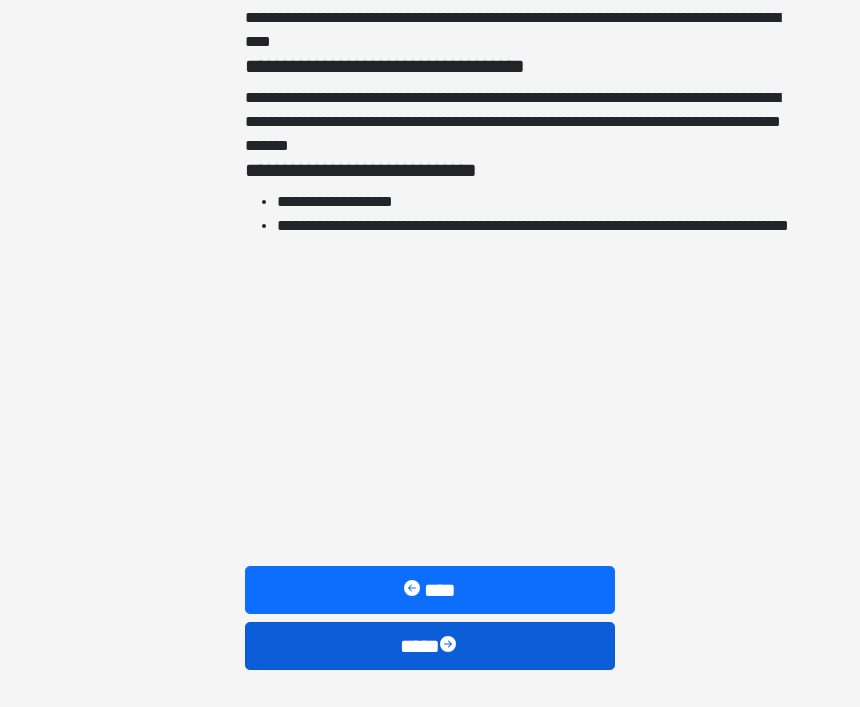 click on "****" at bounding box center [430, 647] 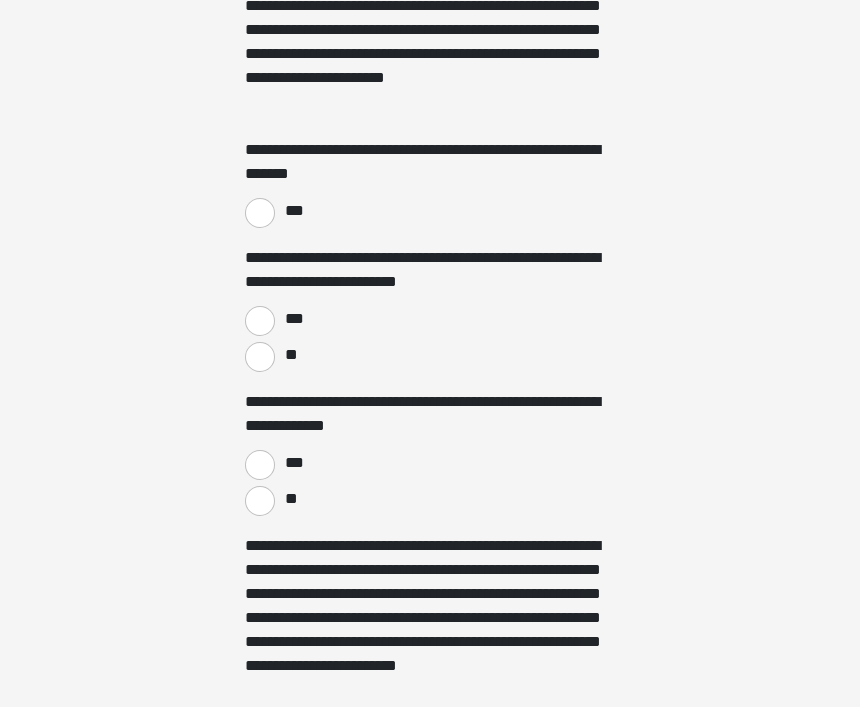 scroll, scrollTop: 1420, scrollLeft: 0, axis: vertical 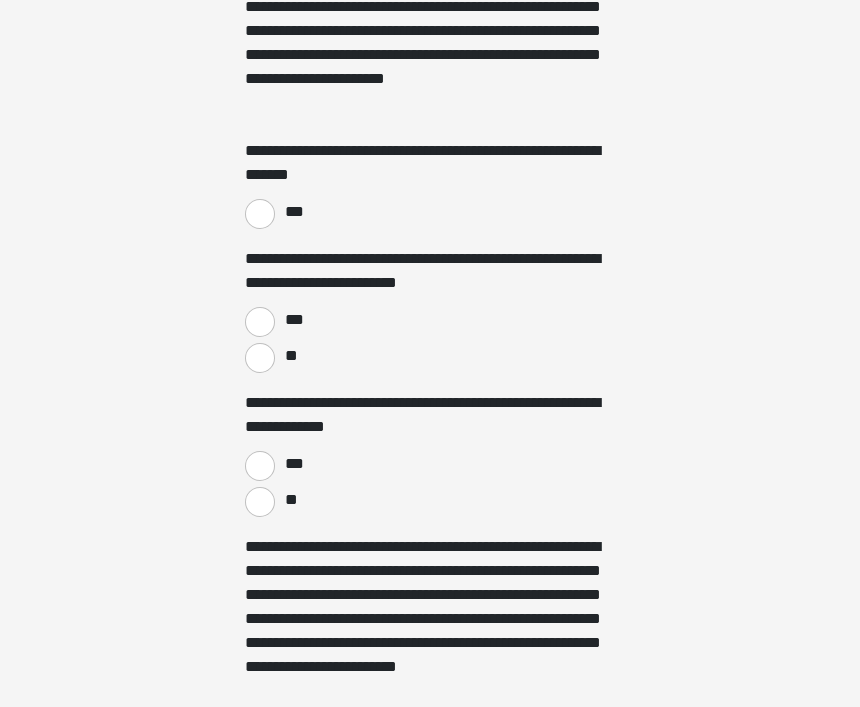 click on "***" at bounding box center [260, 214] 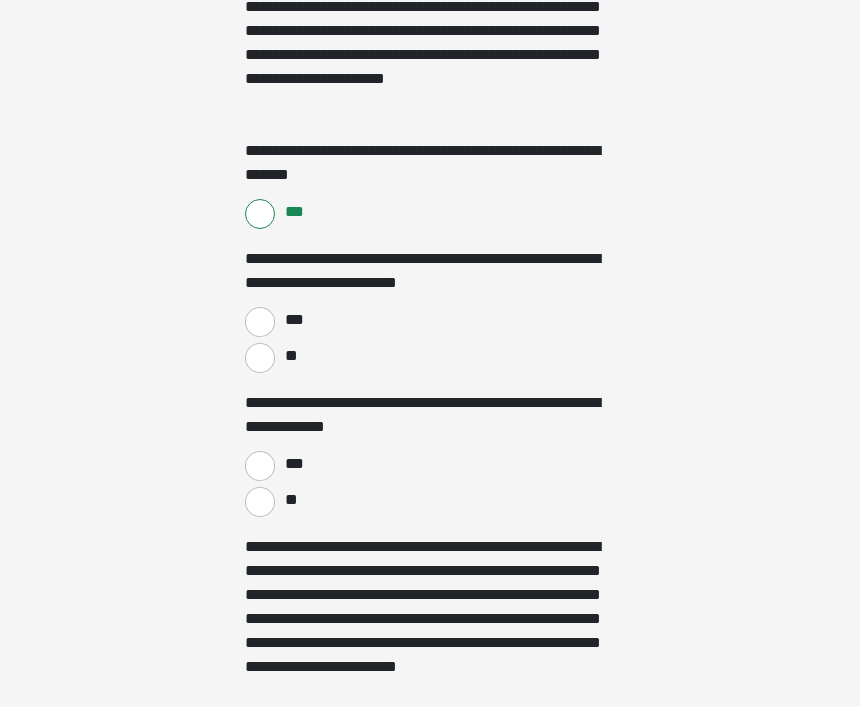 click on "***" at bounding box center (260, 322) 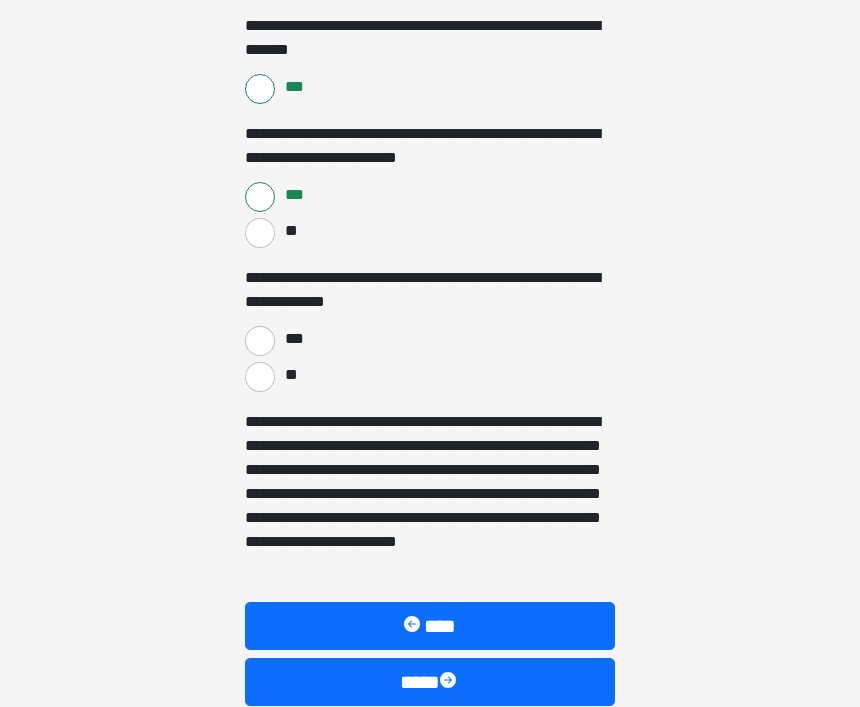 scroll, scrollTop: 1580, scrollLeft: 0, axis: vertical 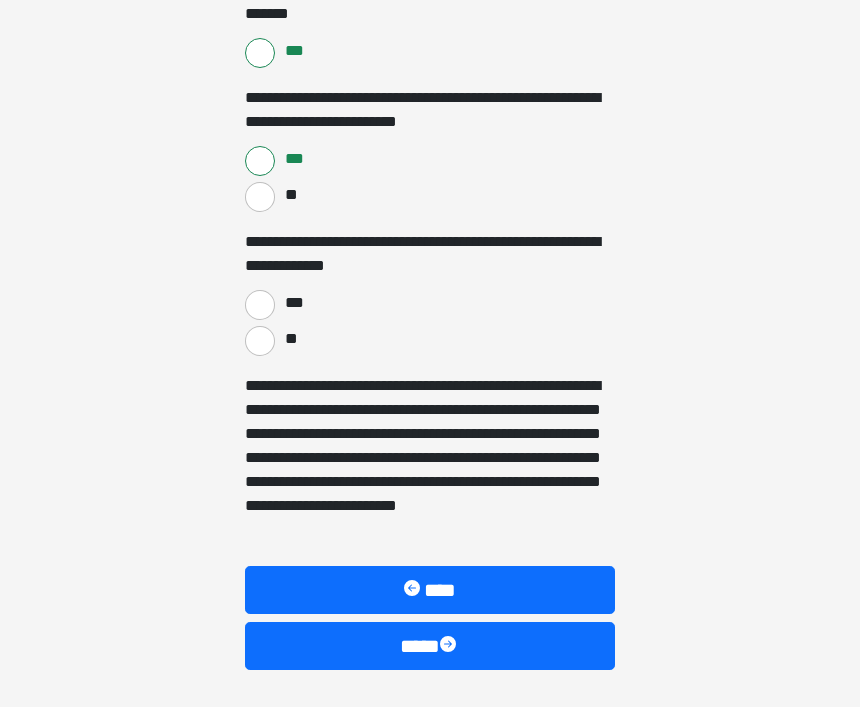 click on "**" at bounding box center [260, 342] 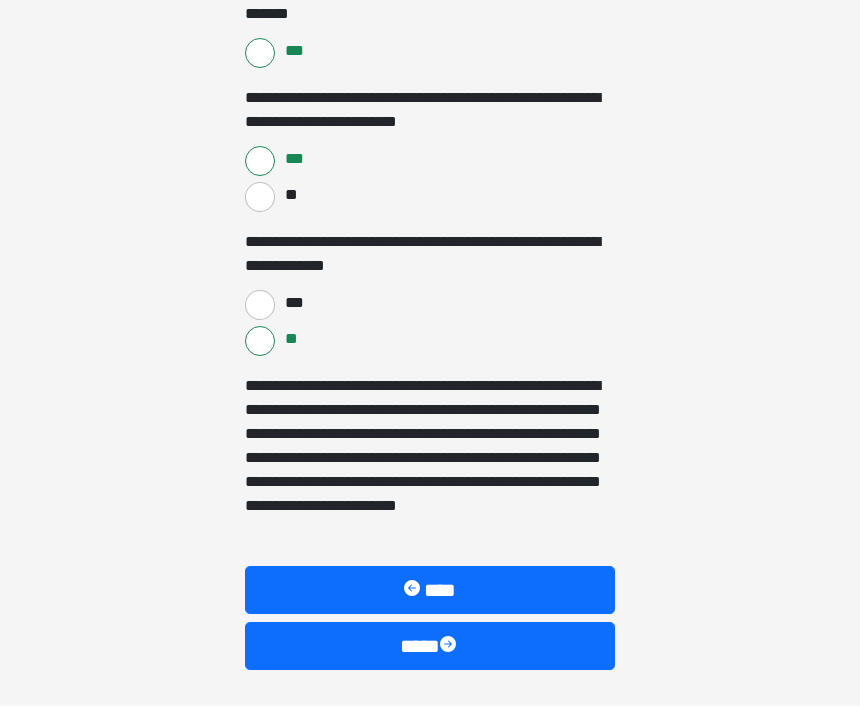 scroll, scrollTop: 1580, scrollLeft: 0, axis: vertical 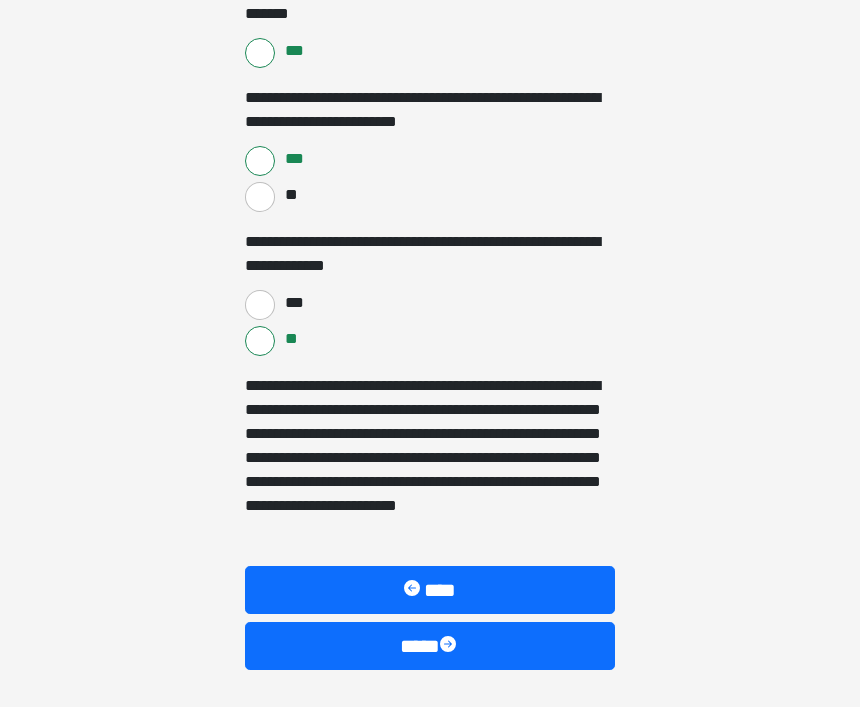 click on "****" at bounding box center (430, 647) 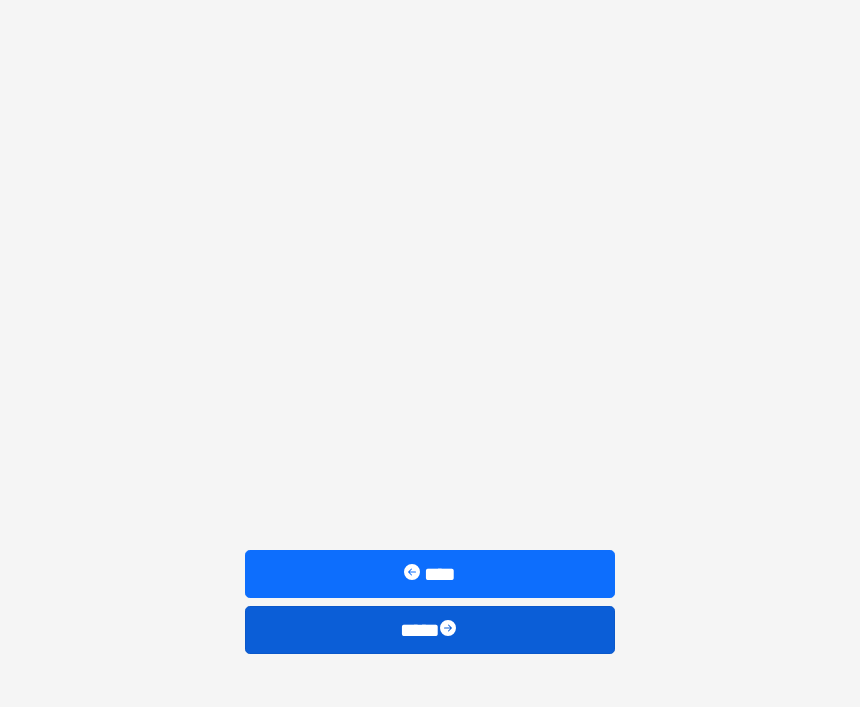 scroll, scrollTop: 786, scrollLeft: 0, axis: vertical 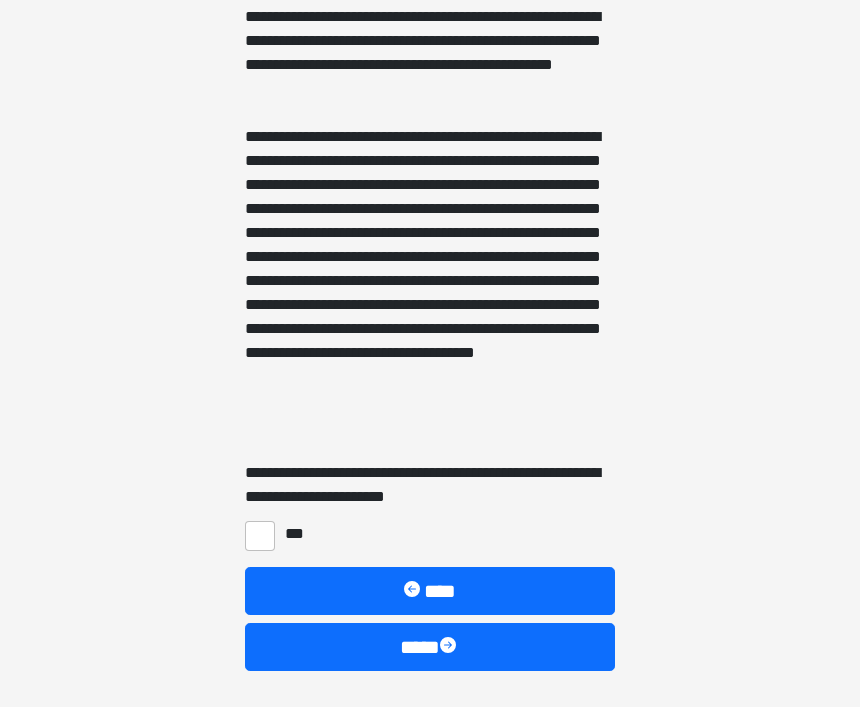 click on "***" at bounding box center [260, 536] 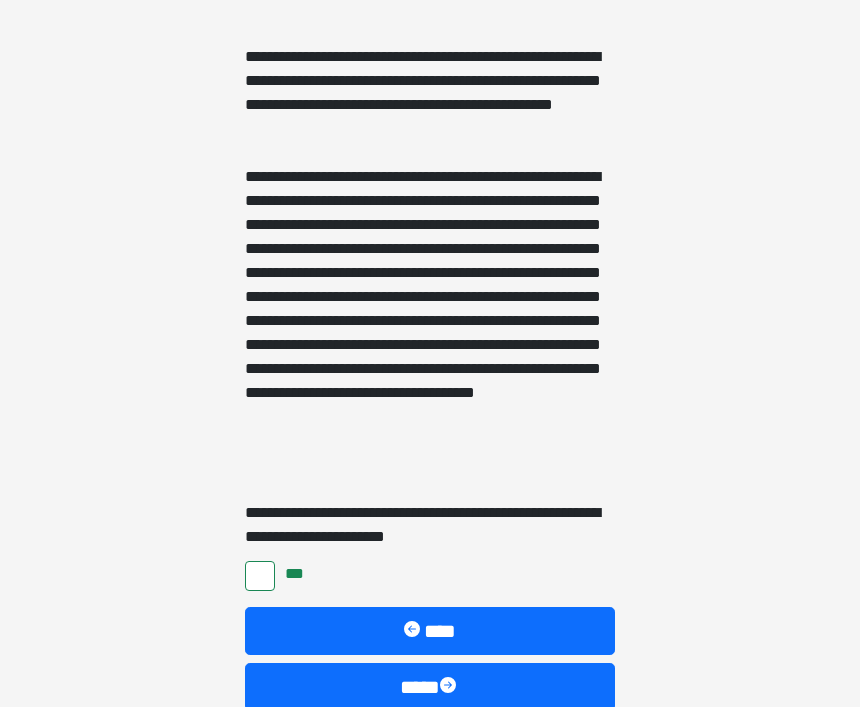 scroll, scrollTop: 786, scrollLeft: 0, axis: vertical 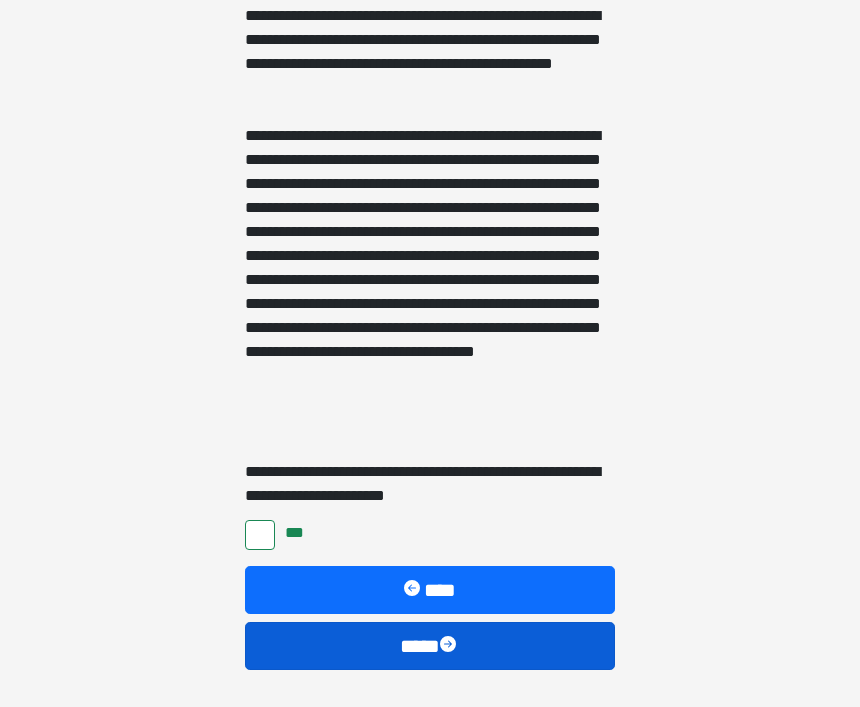 click on "****" at bounding box center [430, 647] 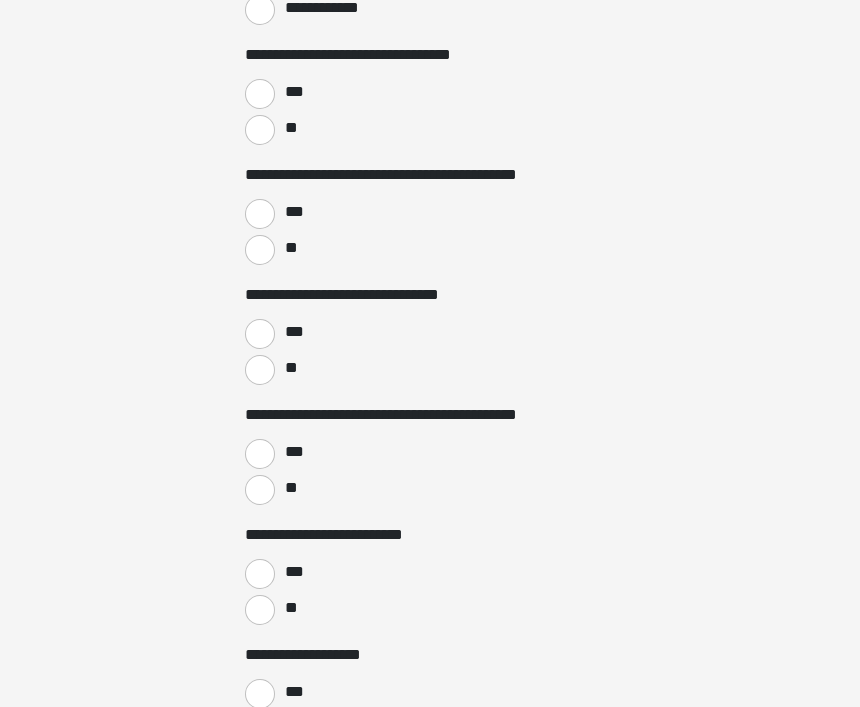 scroll, scrollTop: 0, scrollLeft: 0, axis: both 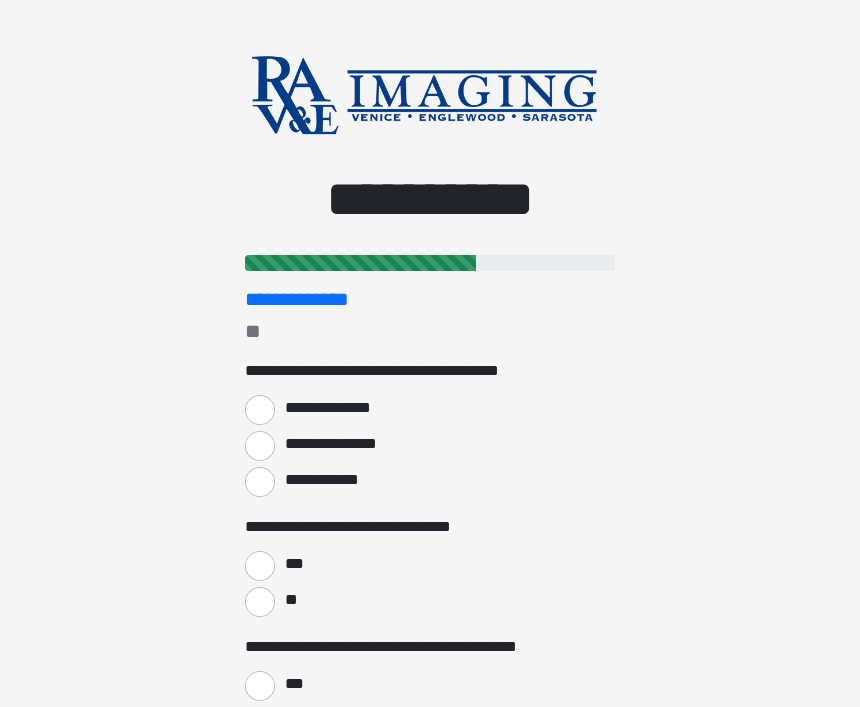 click on "**********" at bounding box center (260, 482) 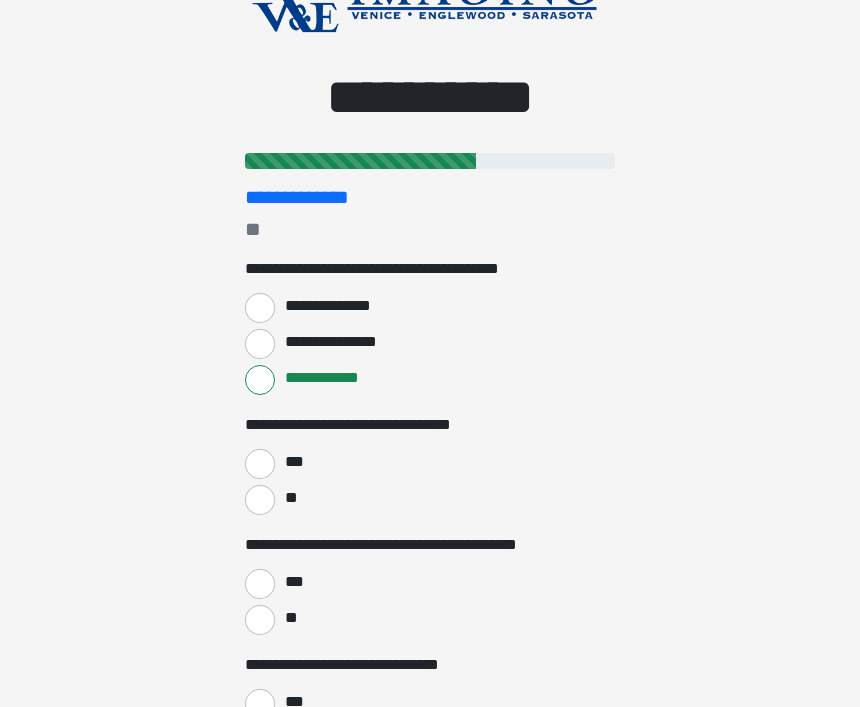 click on "***" at bounding box center [260, 464] 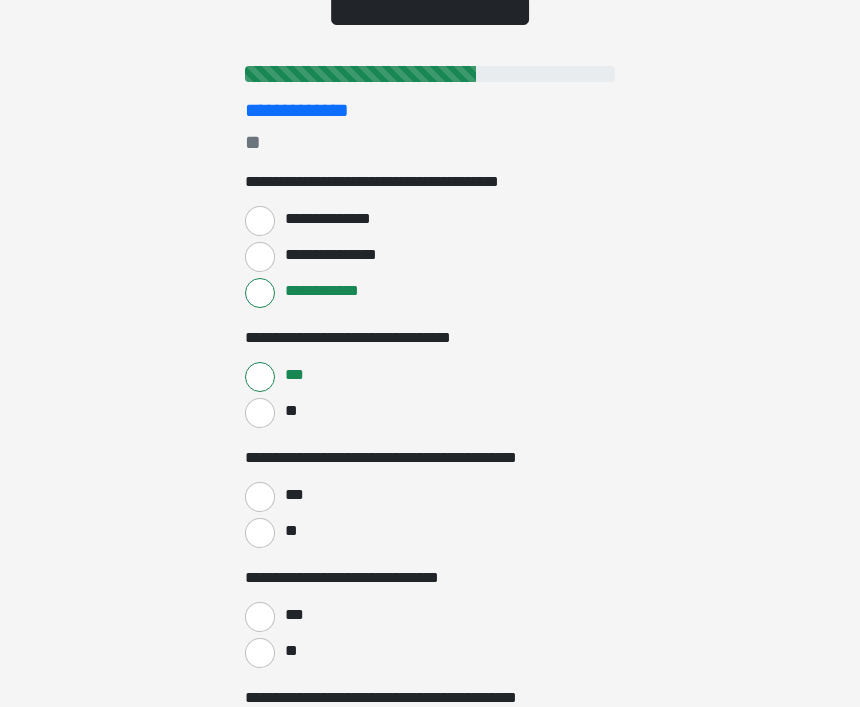 scroll, scrollTop: 189, scrollLeft: 0, axis: vertical 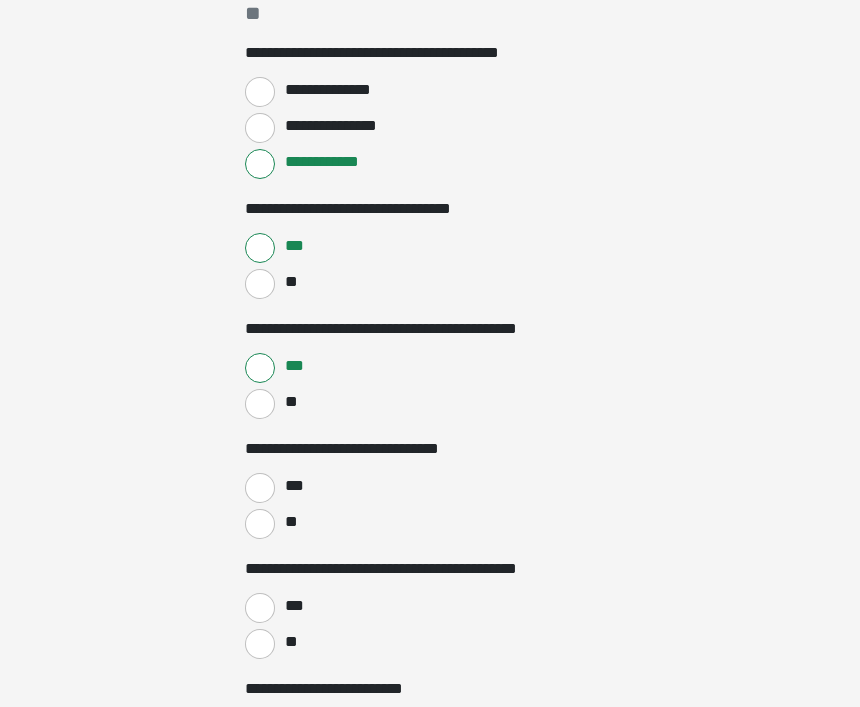 click on "***" at bounding box center (260, 488) 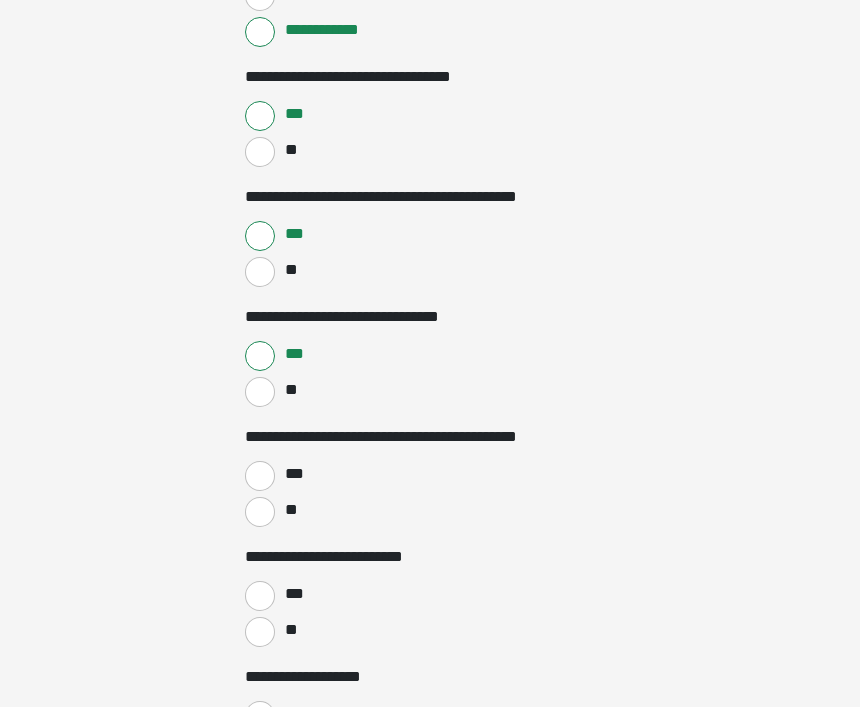 click on "***" at bounding box center [260, 477] 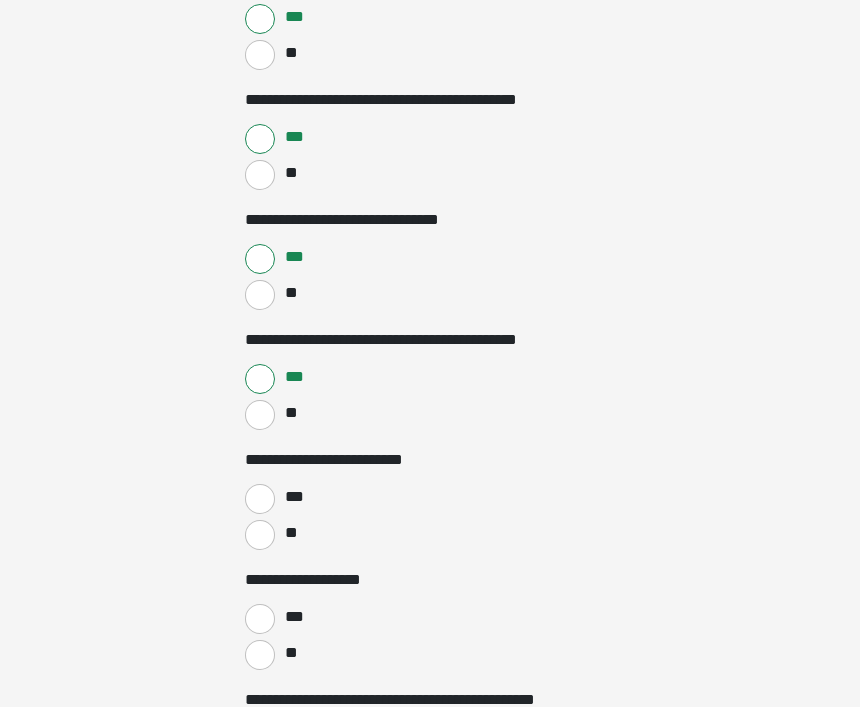 click on "**" at bounding box center [260, 536] 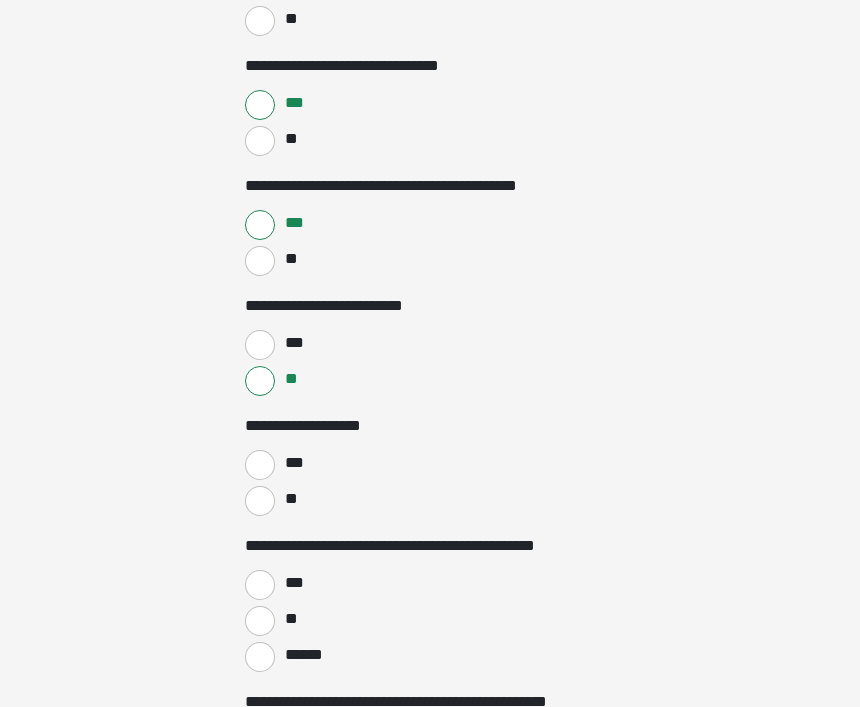 click on "**" at bounding box center (260, 501) 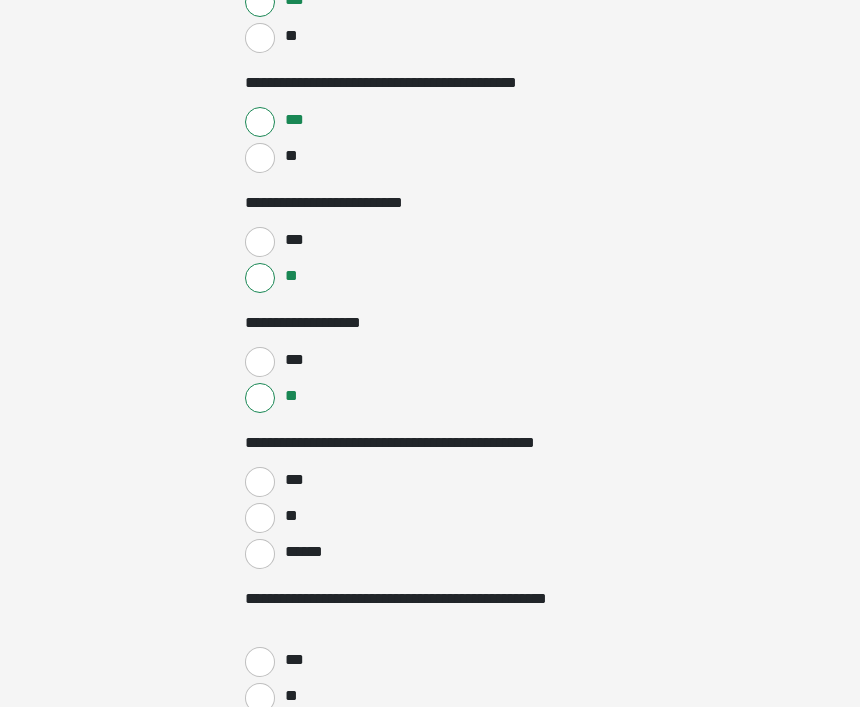 scroll, scrollTop: 804, scrollLeft: 0, axis: vertical 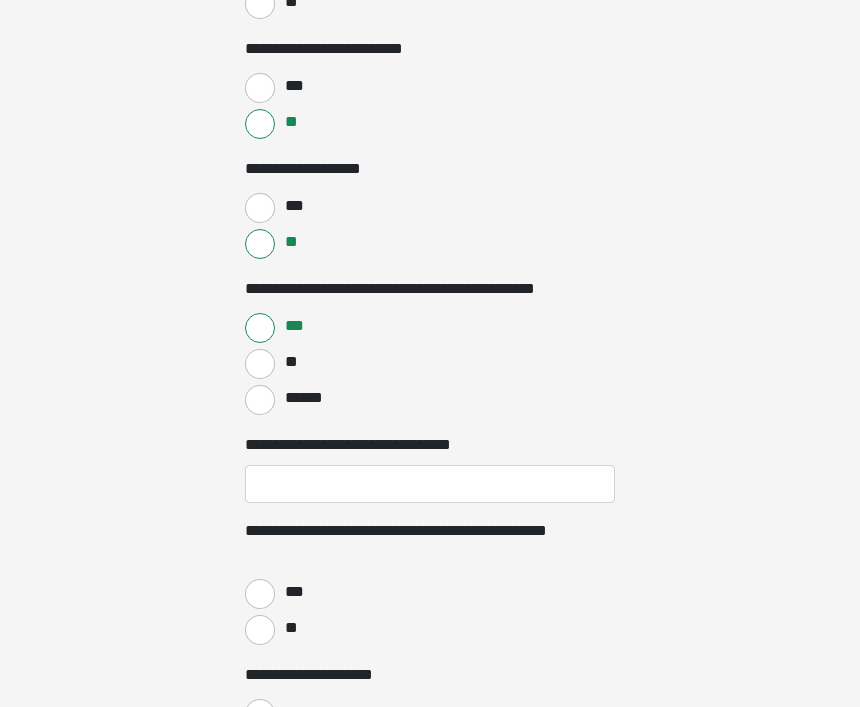 click on "**********" at bounding box center (430, 544) 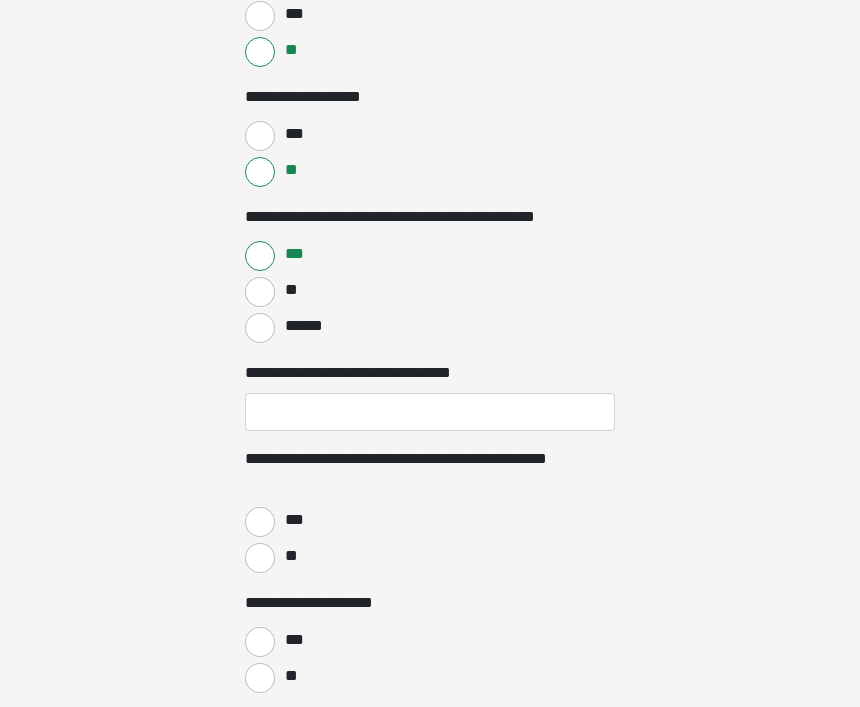 scroll, scrollTop: 1018, scrollLeft: 0, axis: vertical 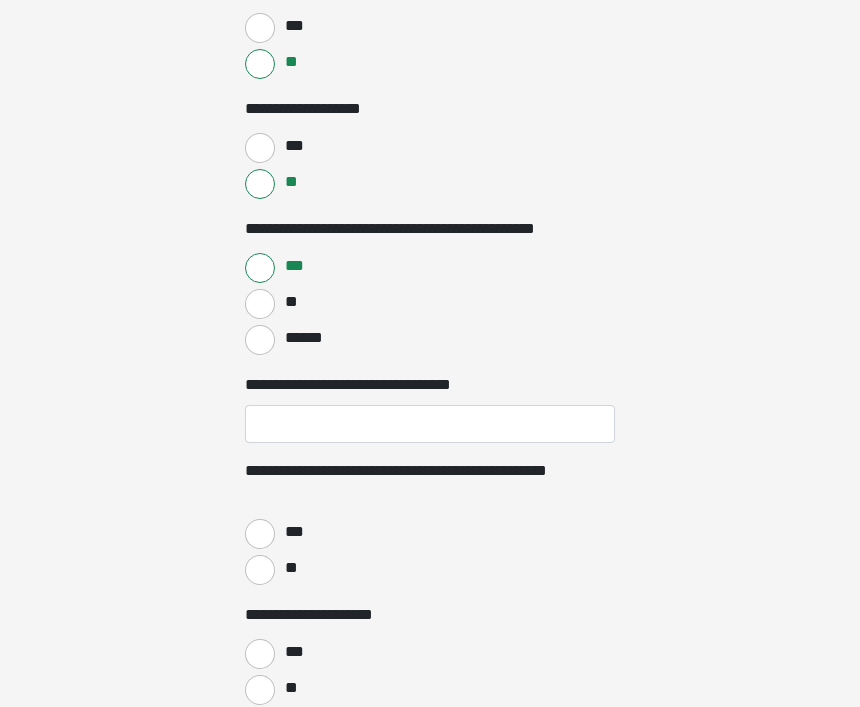 click on "******" at bounding box center [260, 340] 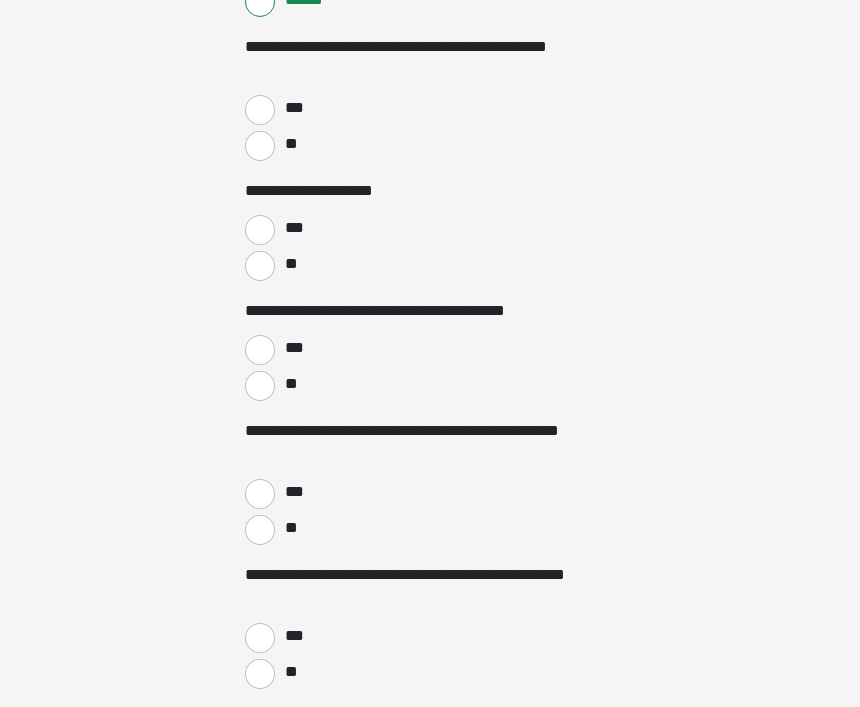scroll, scrollTop: 1354, scrollLeft: 0, axis: vertical 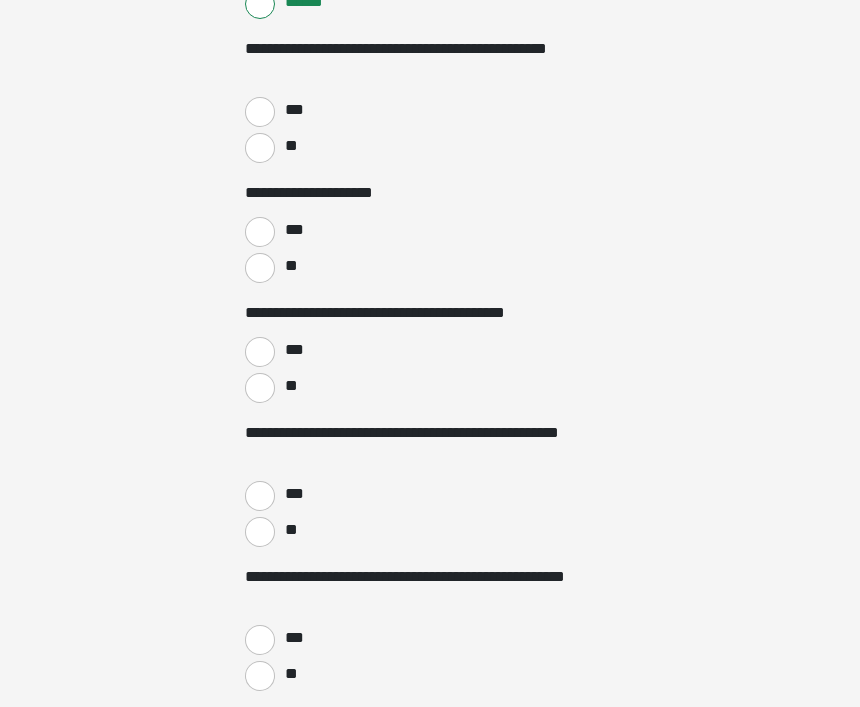 click on "***" at bounding box center (260, 232) 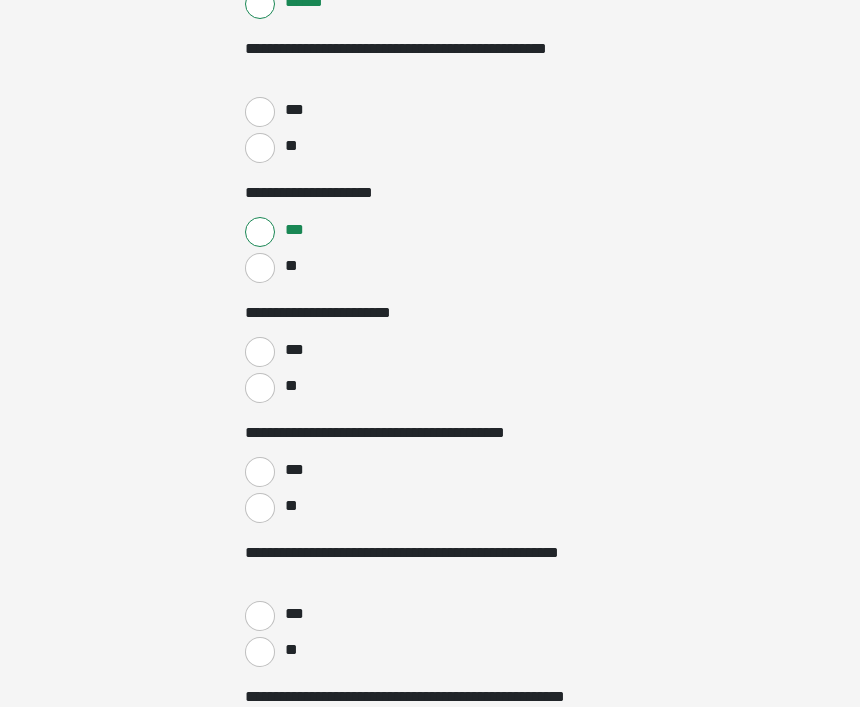 click on "**" at bounding box center [260, 388] 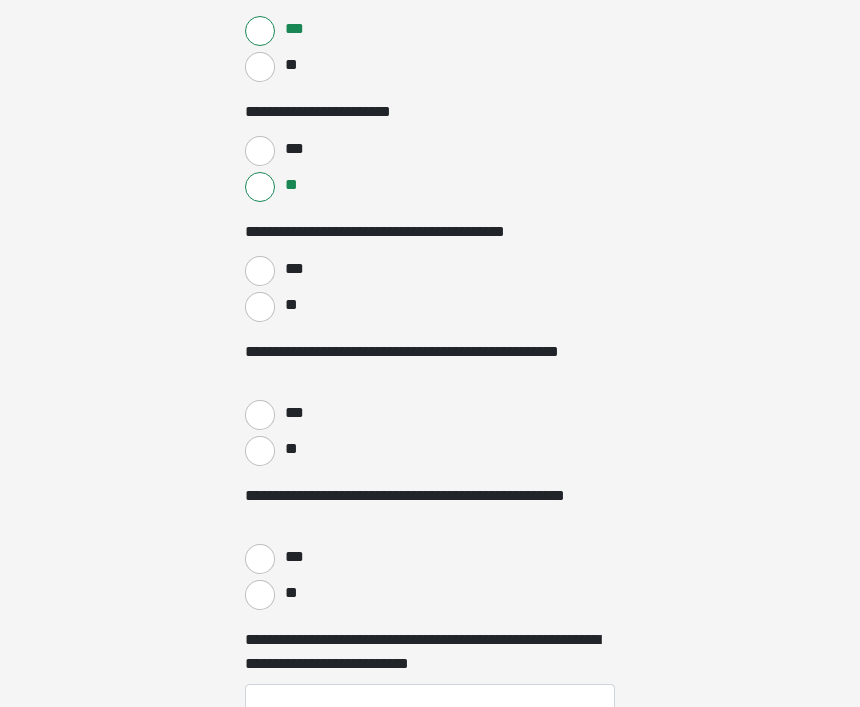 scroll, scrollTop: 1555, scrollLeft: 0, axis: vertical 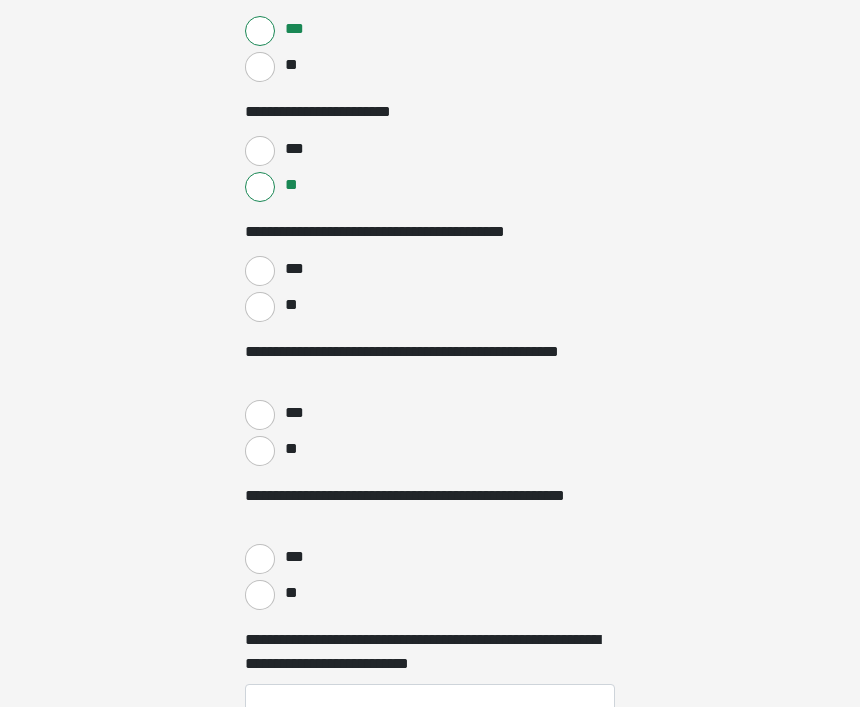 click on "**" at bounding box center (260, 595) 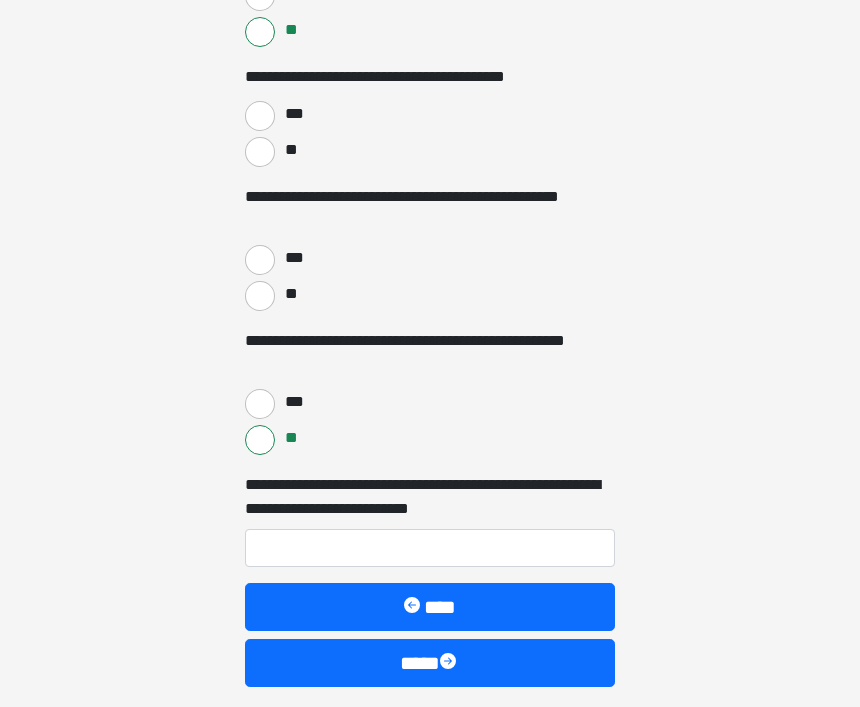 scroll, scrollTop: 1726, scrollLeft: 0, axis: vertical 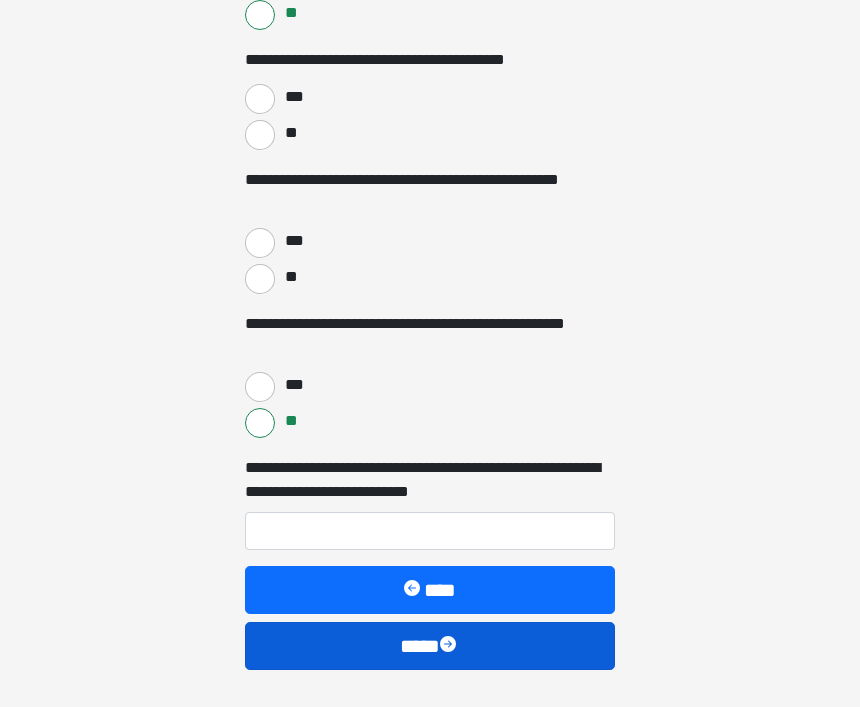 click on "****" at bounding box center (430, 647) 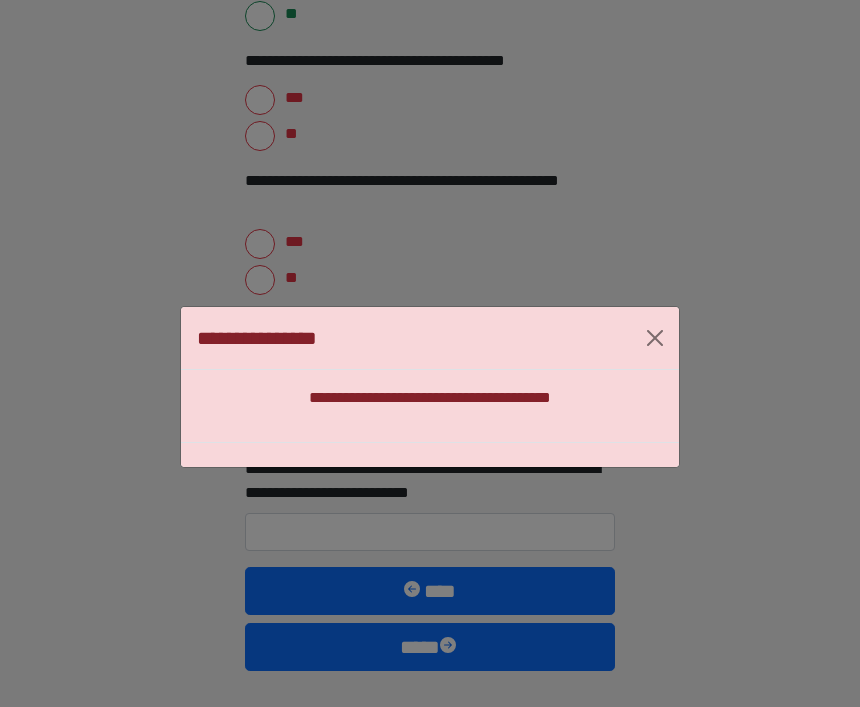 click on "**********" at bounding box center (430, 387) 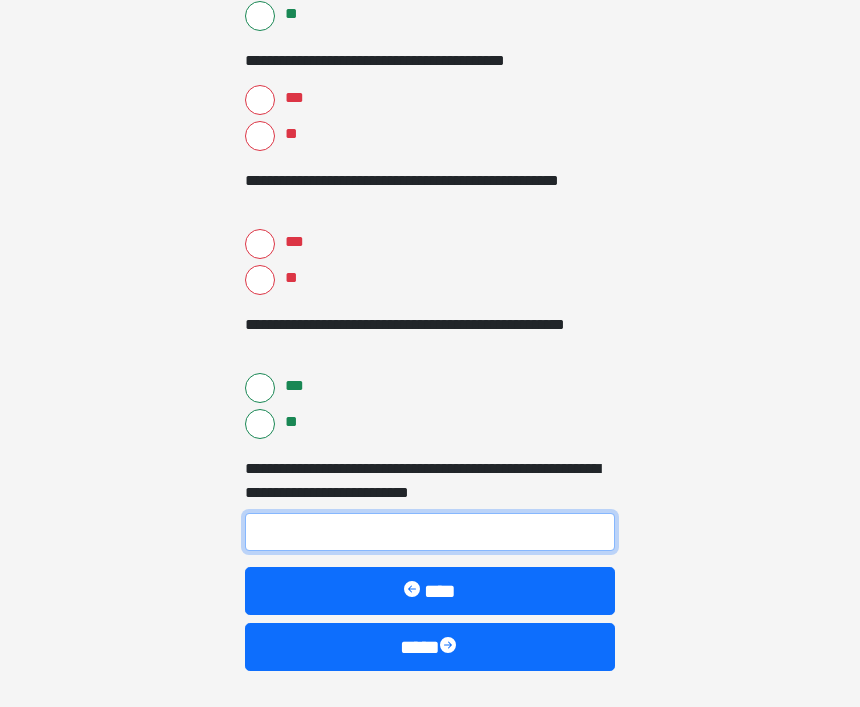 click on "**********" at bounding box center [430, 532] 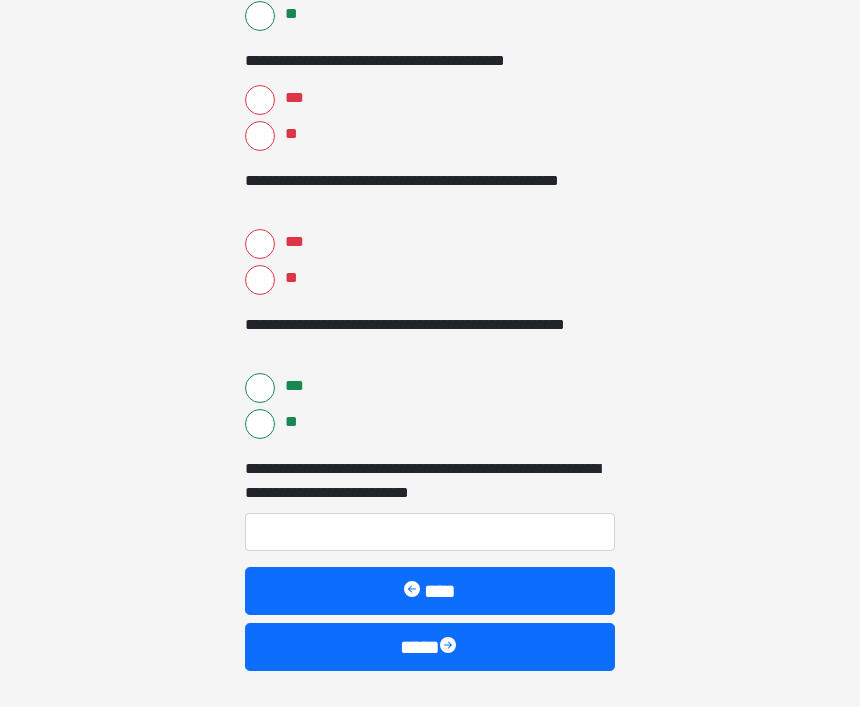 click on "**" at bounding box center (260, 280) 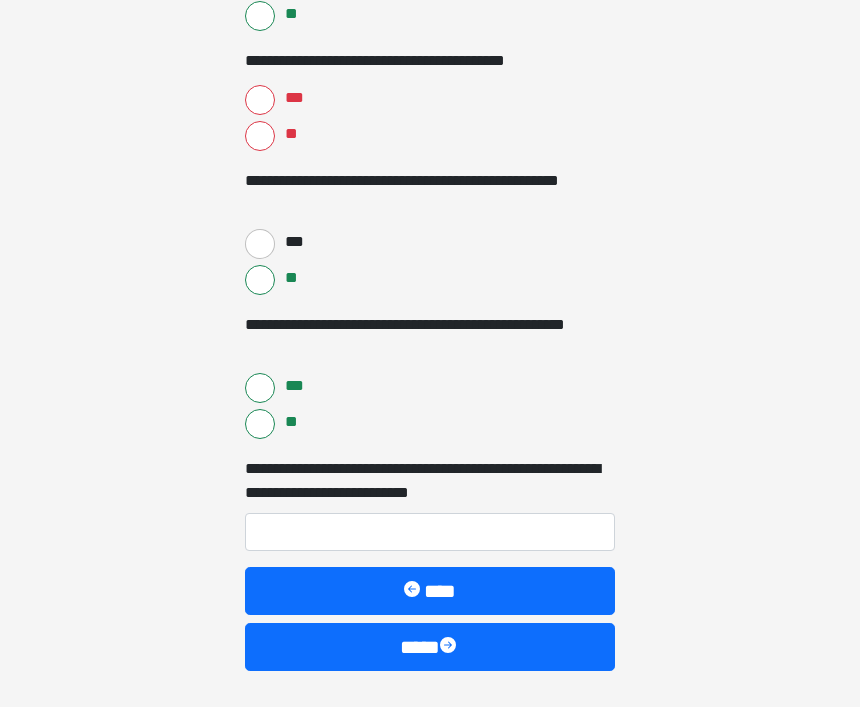 click on "**" at bounding box center [260, 136] 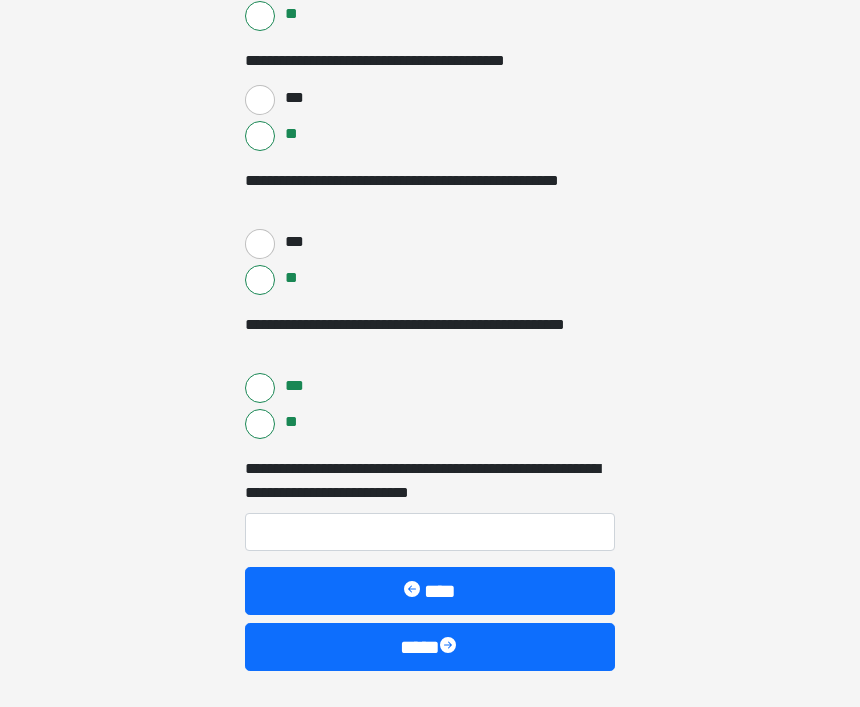 click on "***" at bounding box center [260, 100] 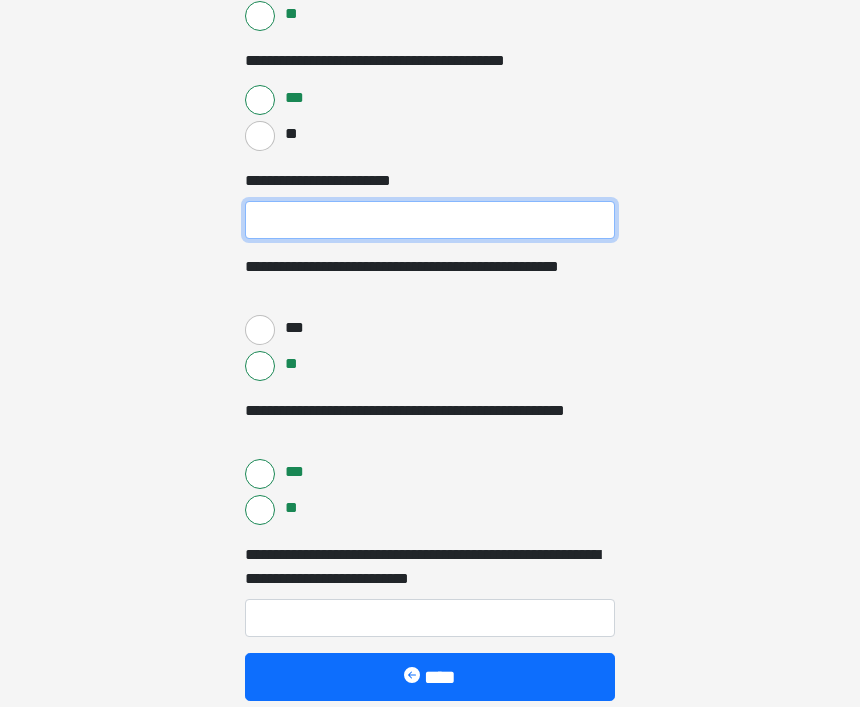 click on "**********" at bounding box center [430, 220] 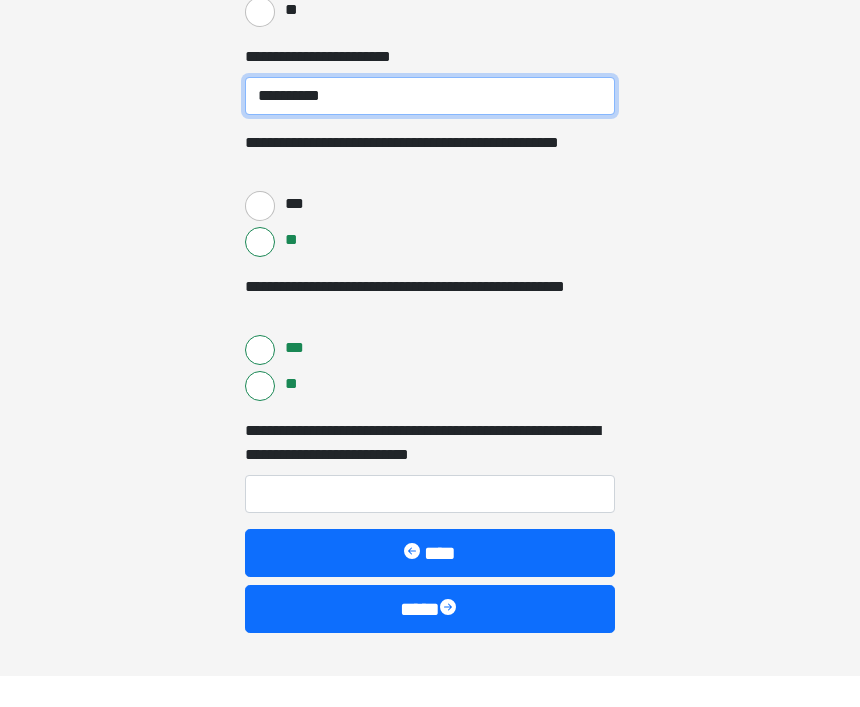 scroll, scrollTop: 1879, scrollLeft: 0, axis: vertical 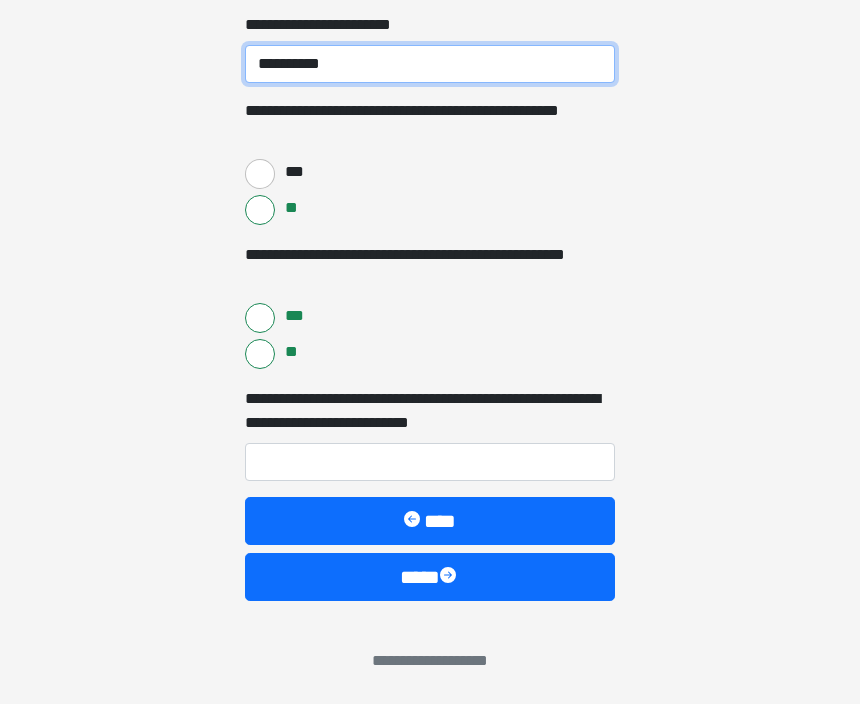 type on "**********" 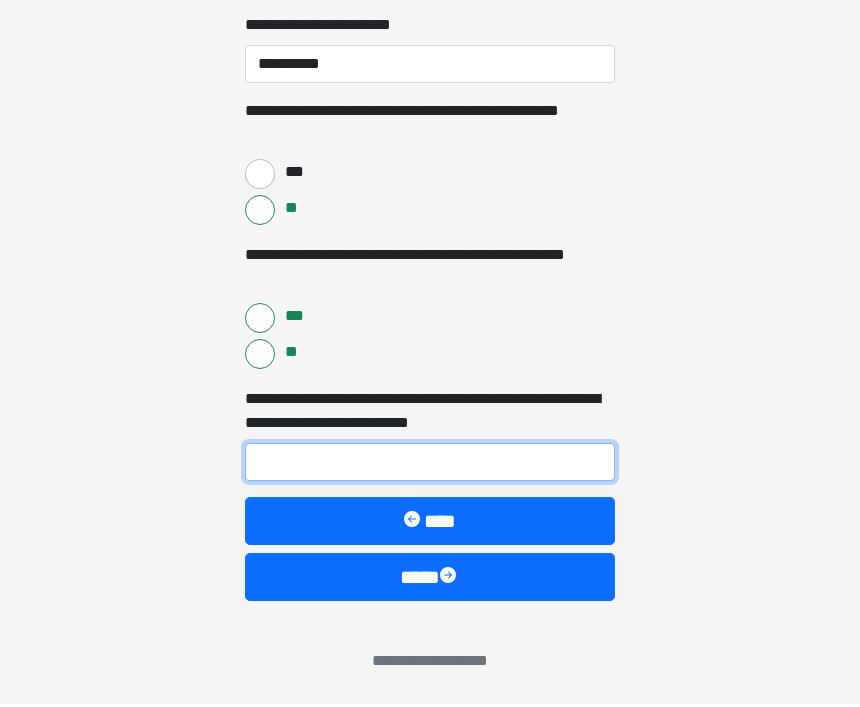 click on "**********" at bounding box center (430, 465) 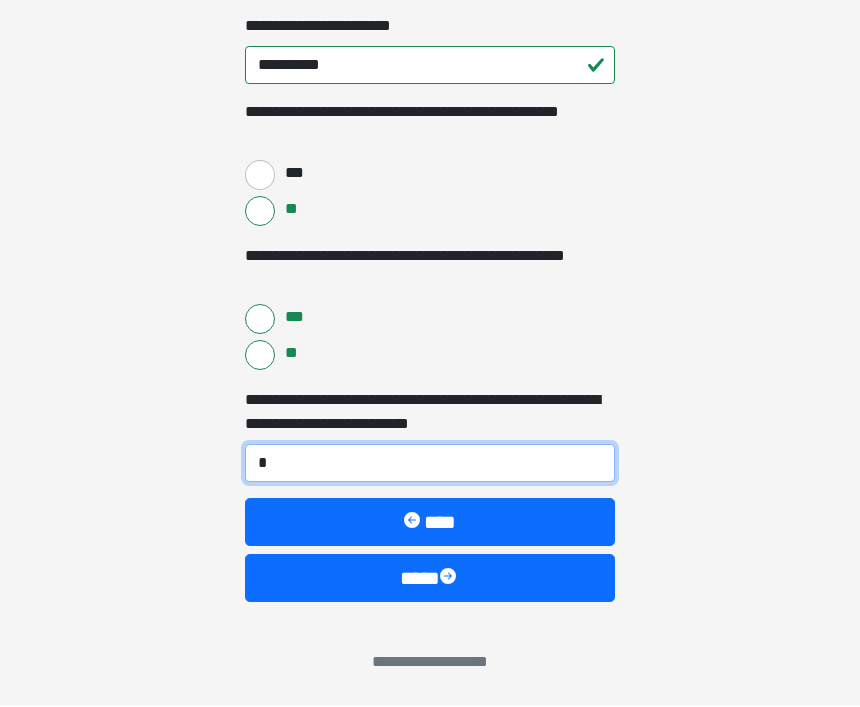 scroll, scrollTop: 1879, scrollLeft: 0, axis: vertical 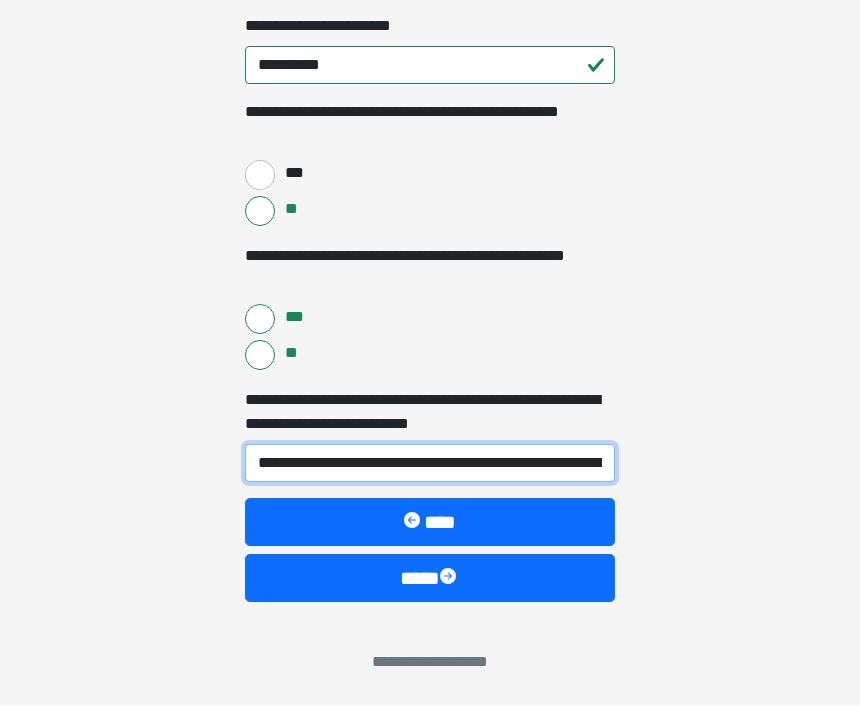 click on "**********" at bounding box center [430, 465] 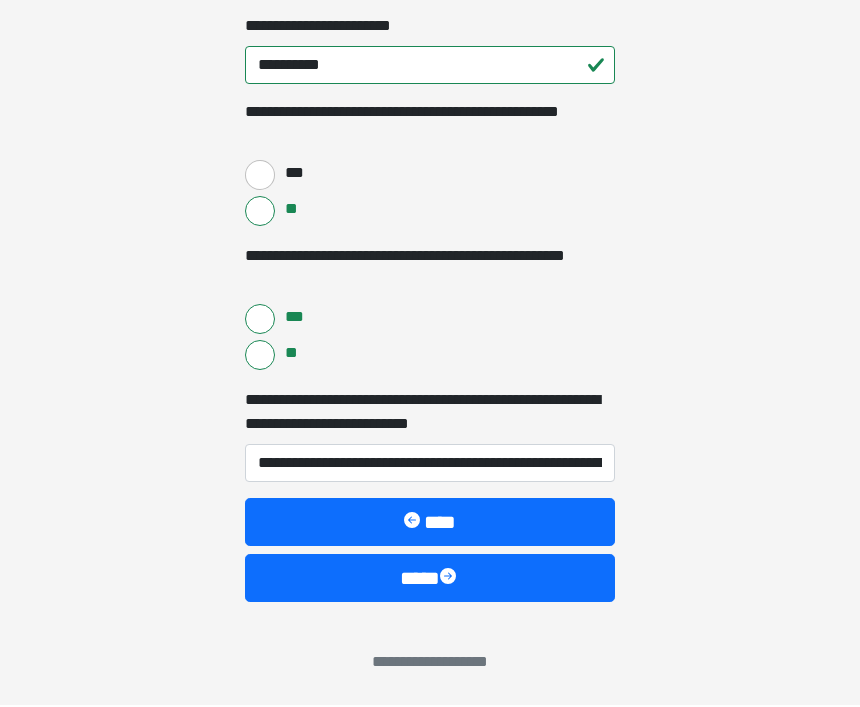 click on "**********" at bounding box center [430, -566] 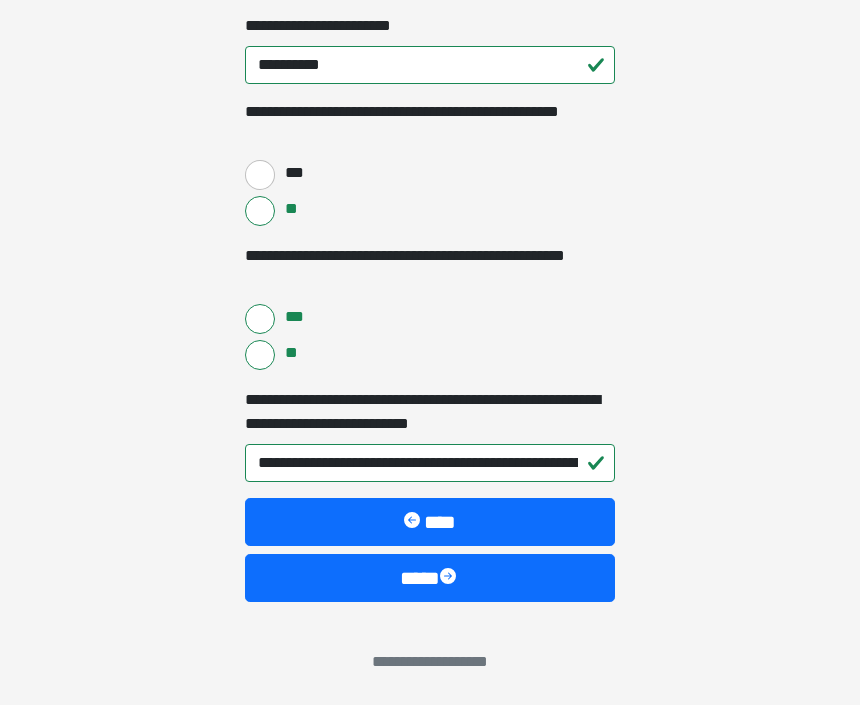 scroll, scrollTop: 1812, scrollLeft: 0, axis: vertical 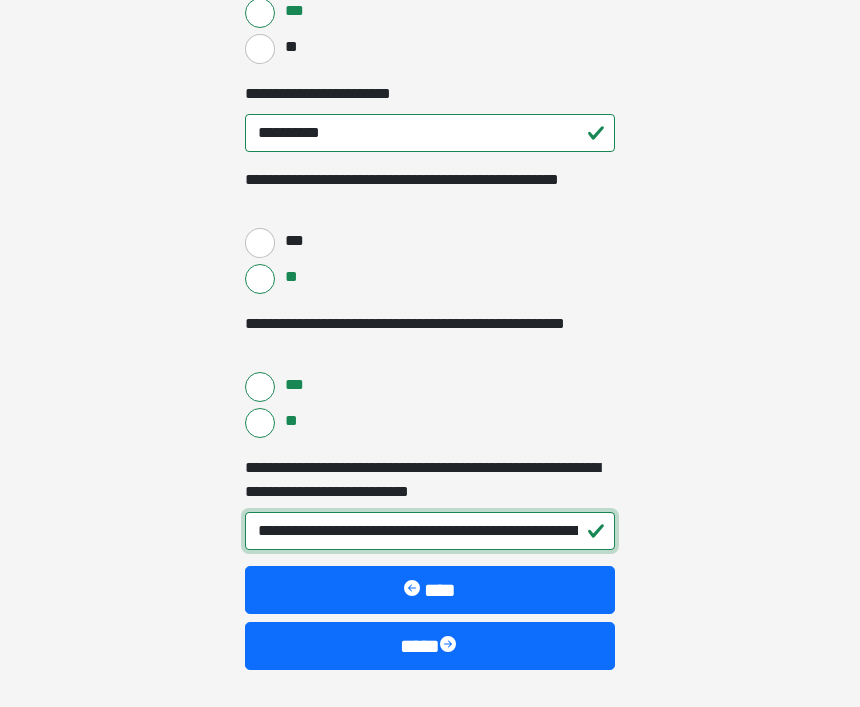 click on "**********" at bounding box center (430, 532) 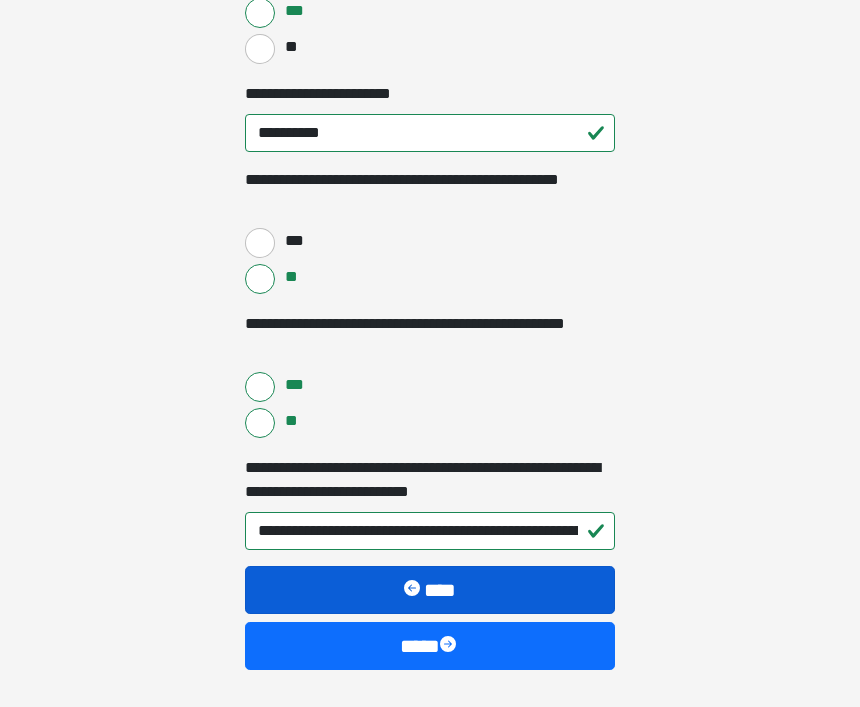 click at bounding box center (414, 591) 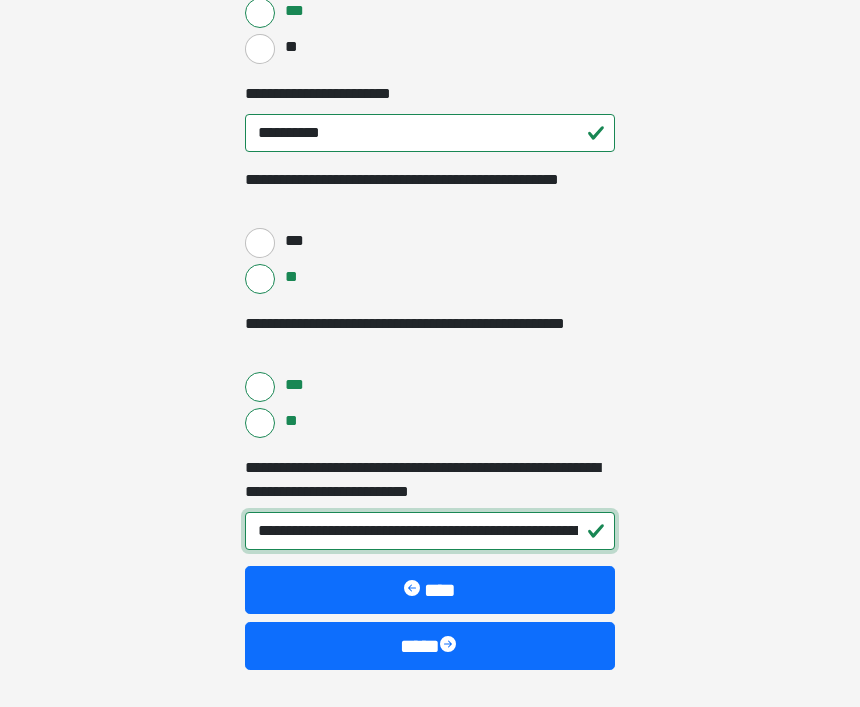 click on "**********" at bounding box center [430, 532] 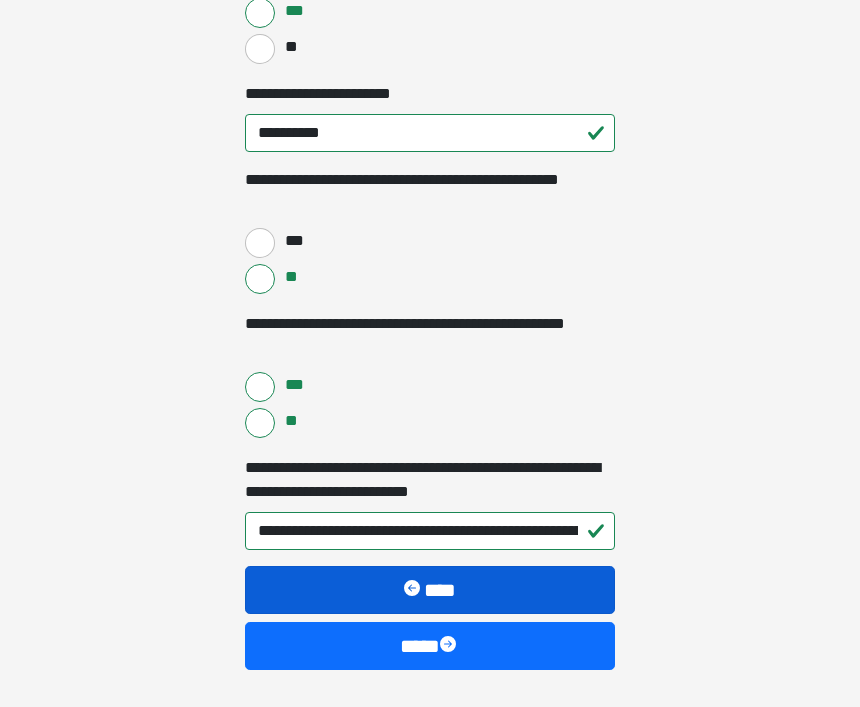 click on "****" at bounding box center [430, 591] 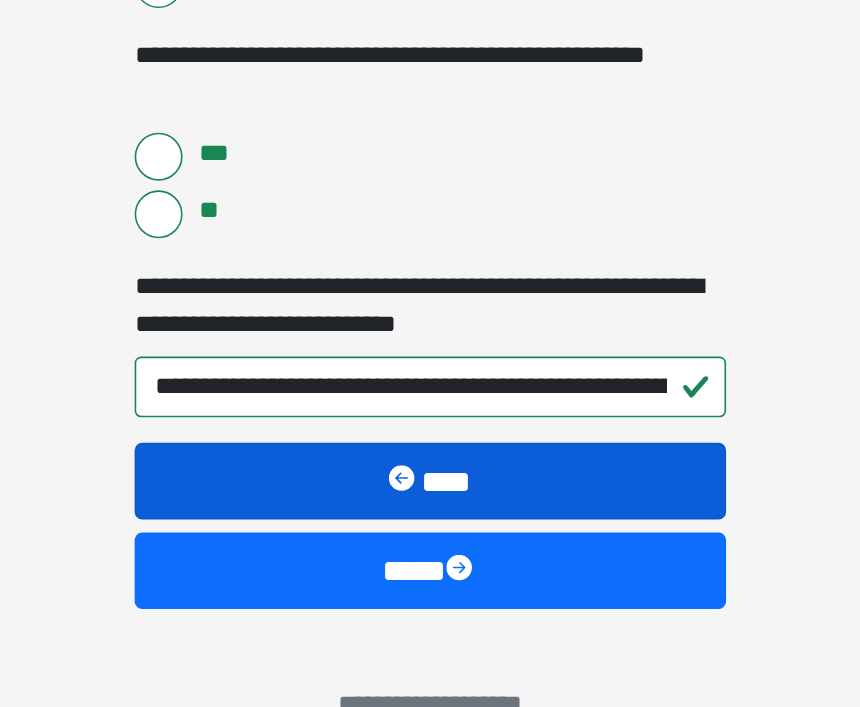click on "****" at bounding box center (430, 525) 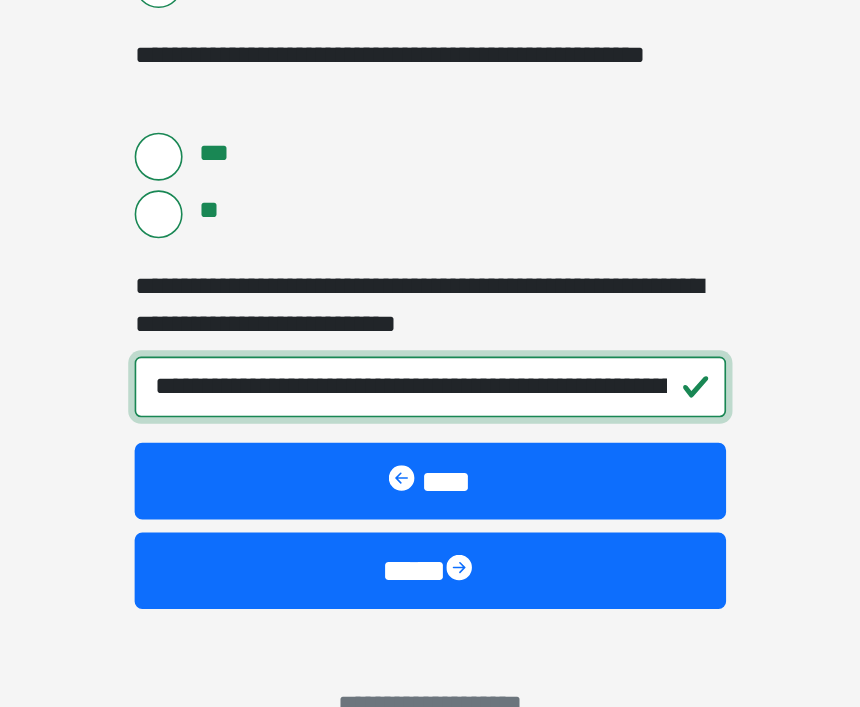 click on "**********" at bounding box center (430, 466) 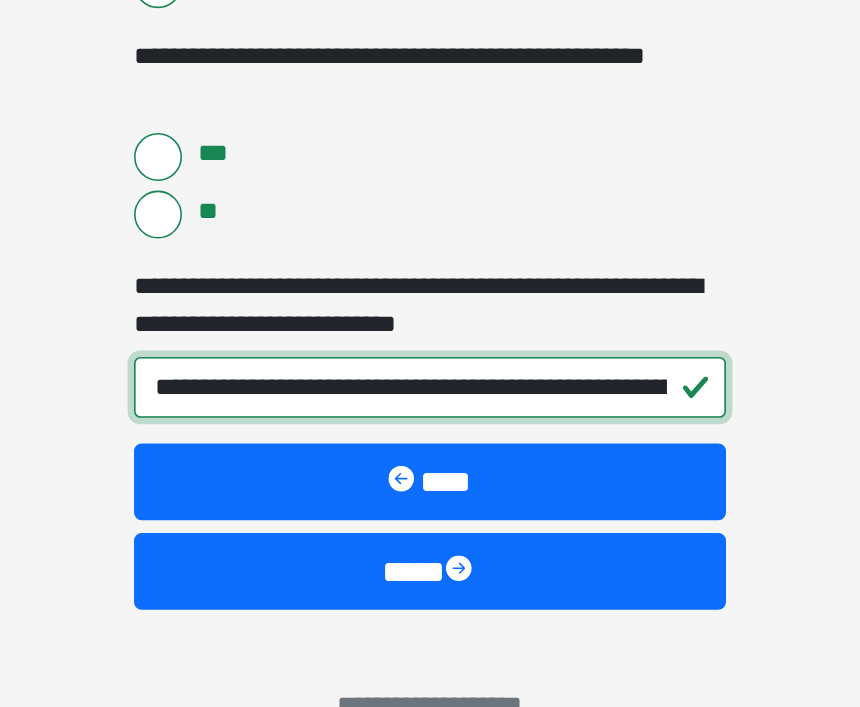 click on "**********" at bounding box center (430, 466) 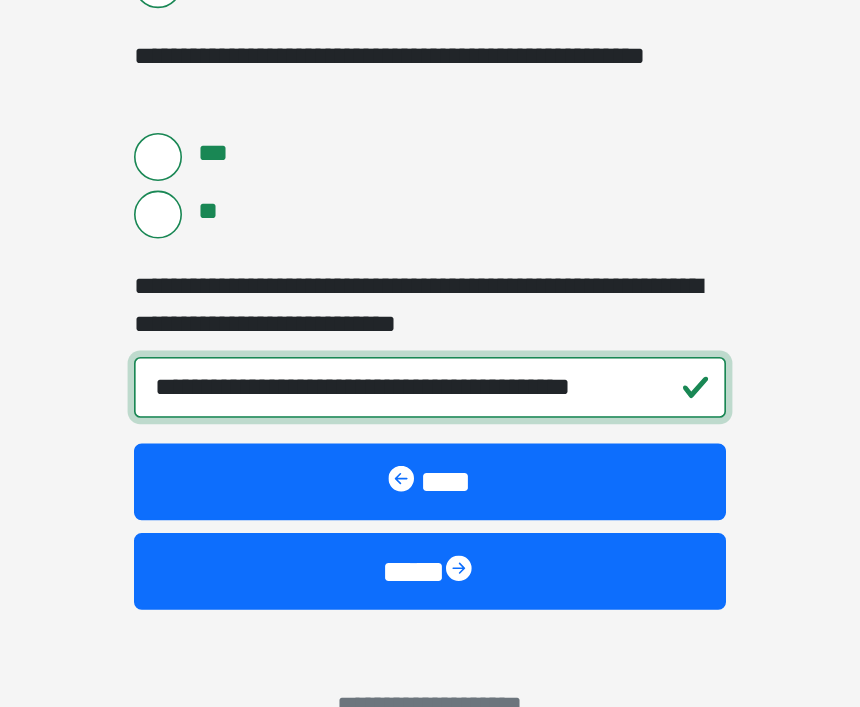click on "**********" at bounding box center [430, 466] 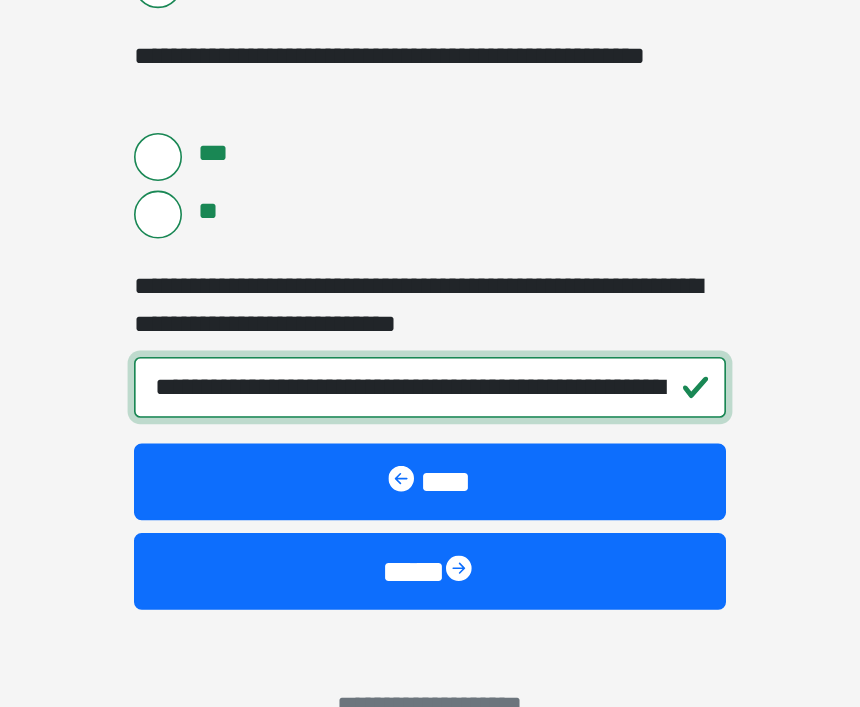 click on "**********" at bounding box center (430, 466) 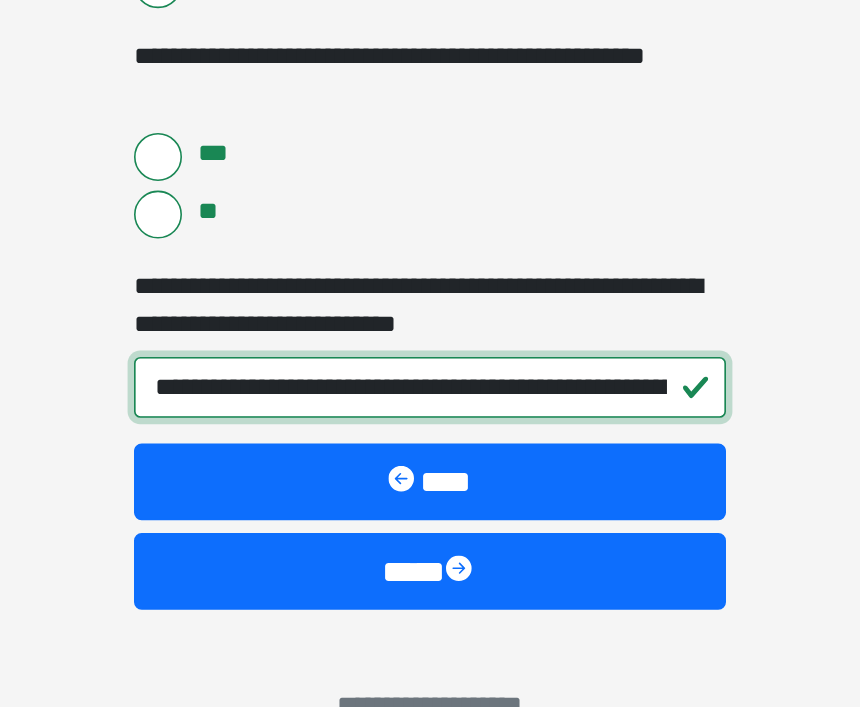 click on "**********" at bounding box center [430, 466] 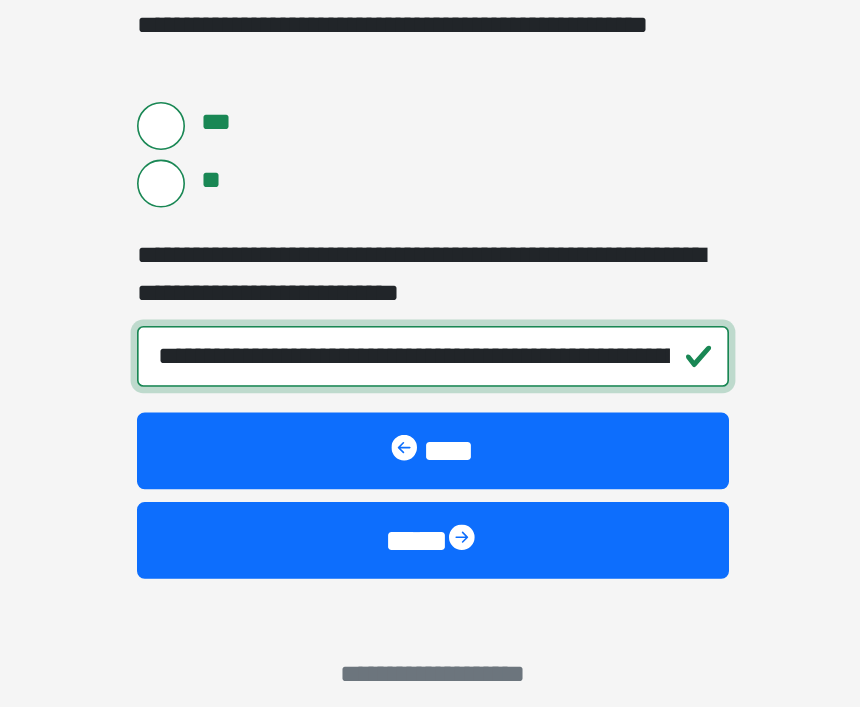 scroll, scrollTop: 1879, scrollLeft: 0, axis: vertical 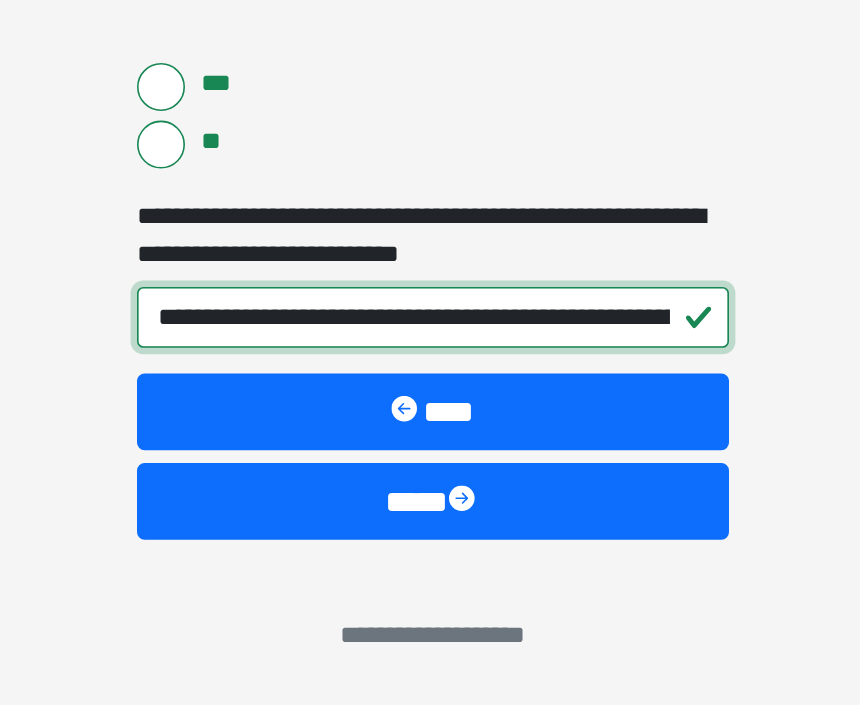 type on "**********" 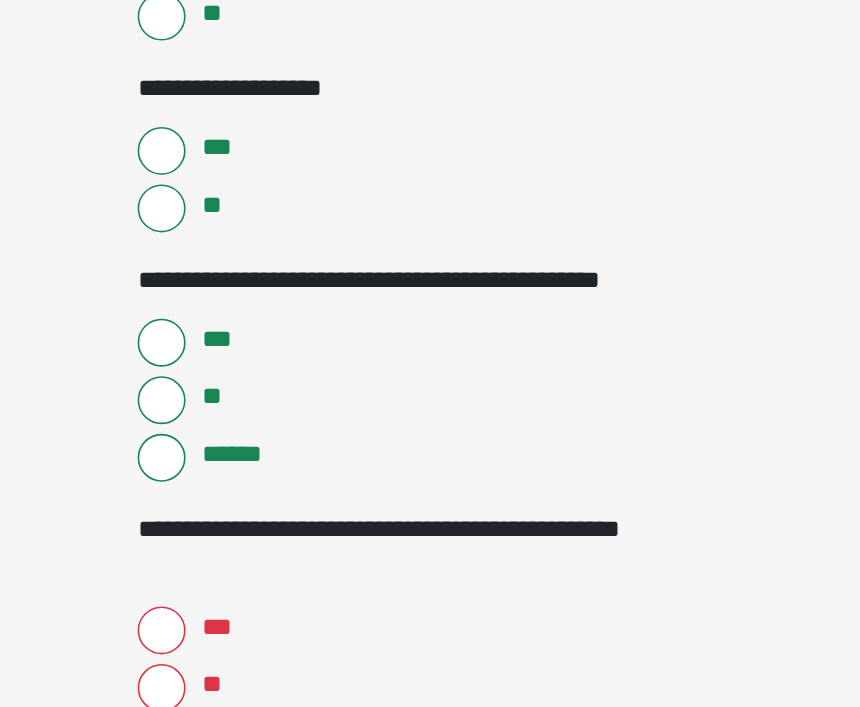 scroll, scrollTop: 1024, scrollLeft: 0, axis: vertical 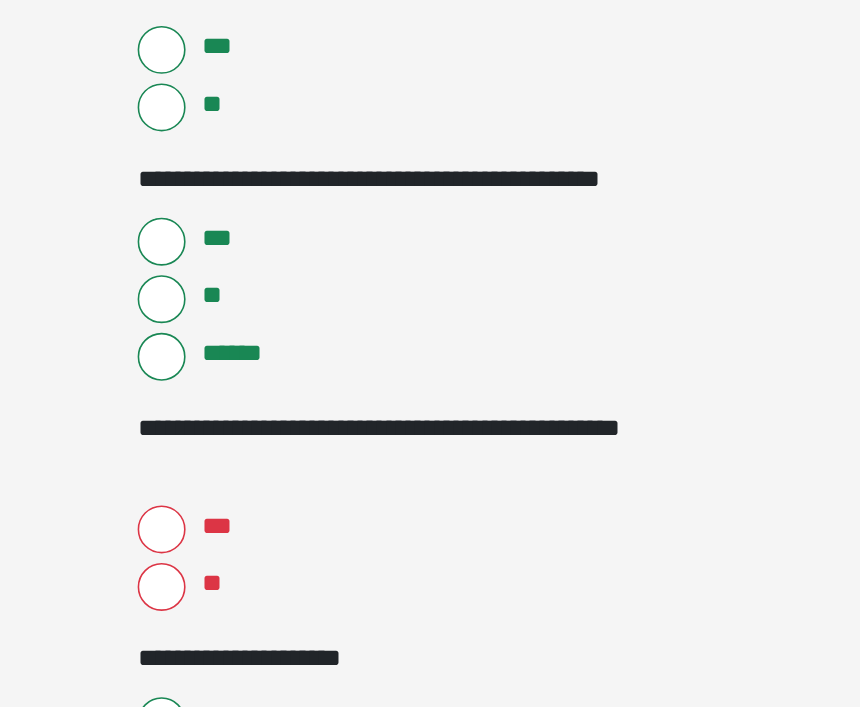 click on "**" at bounding box center [260, 478] 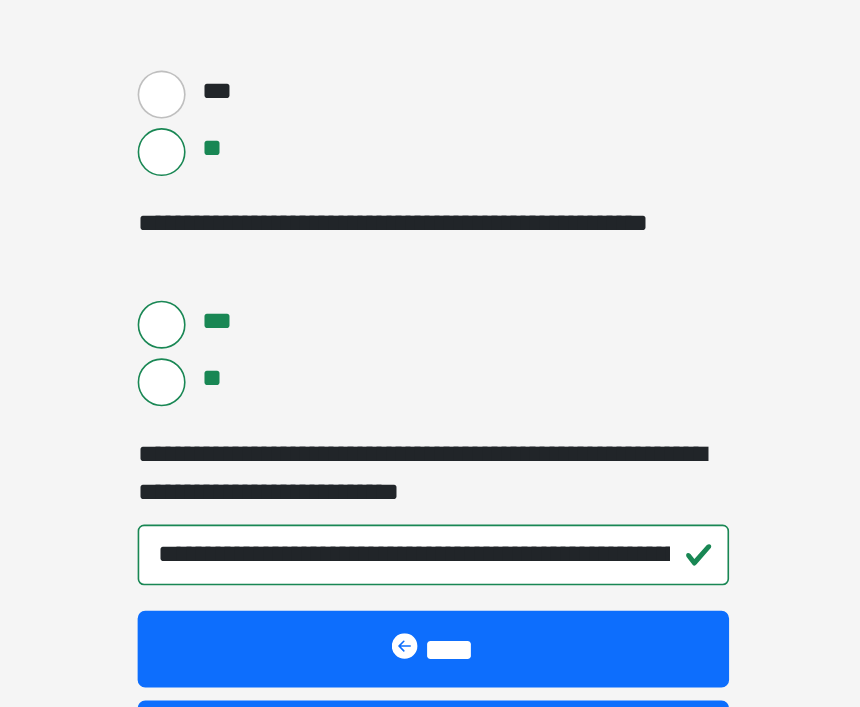 scroll, scrollTop: 1879, scrollLeft: 0, axis: vertical 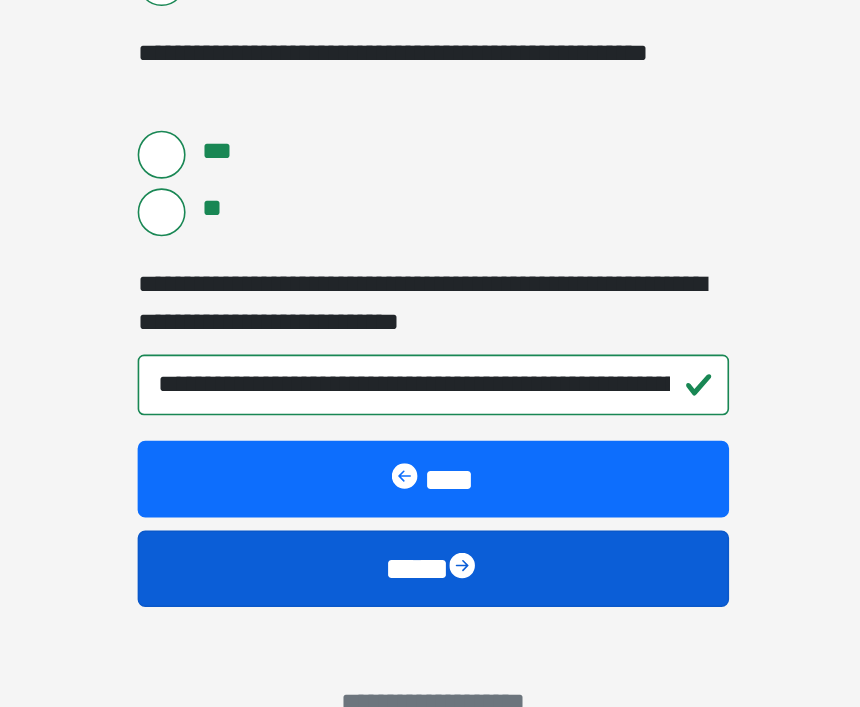 click at bounding box center [450, 580] 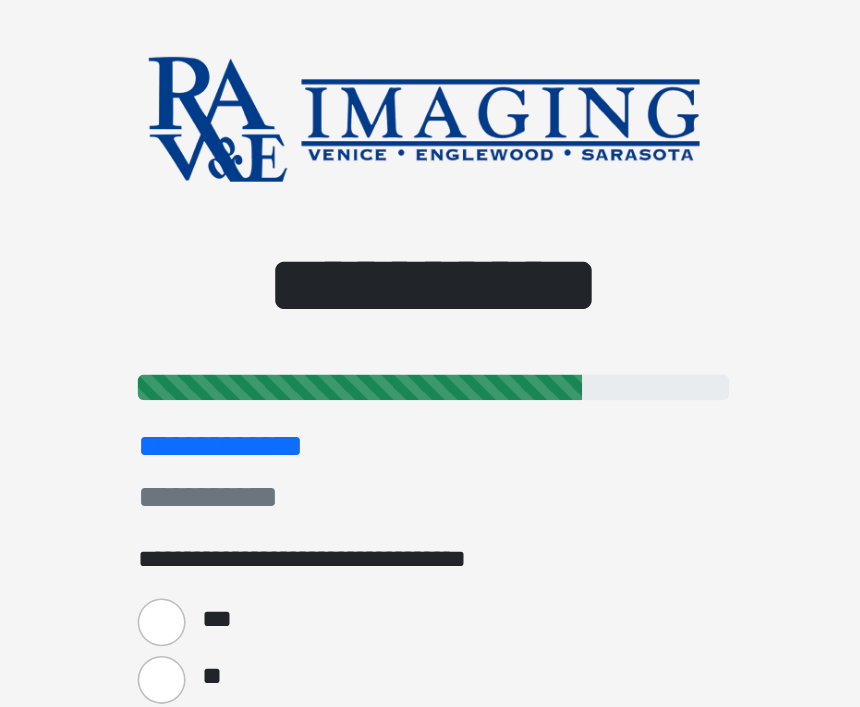 scroll, scrollTop: 20, scrollLeft: 0, axis: vertical 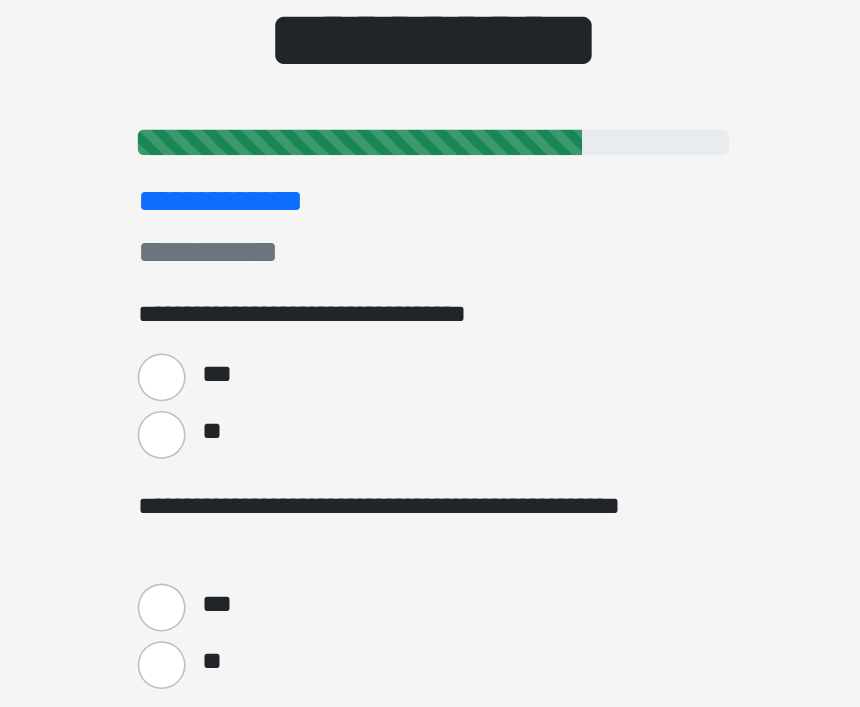 click on "***" at bounding box center [260, 390] 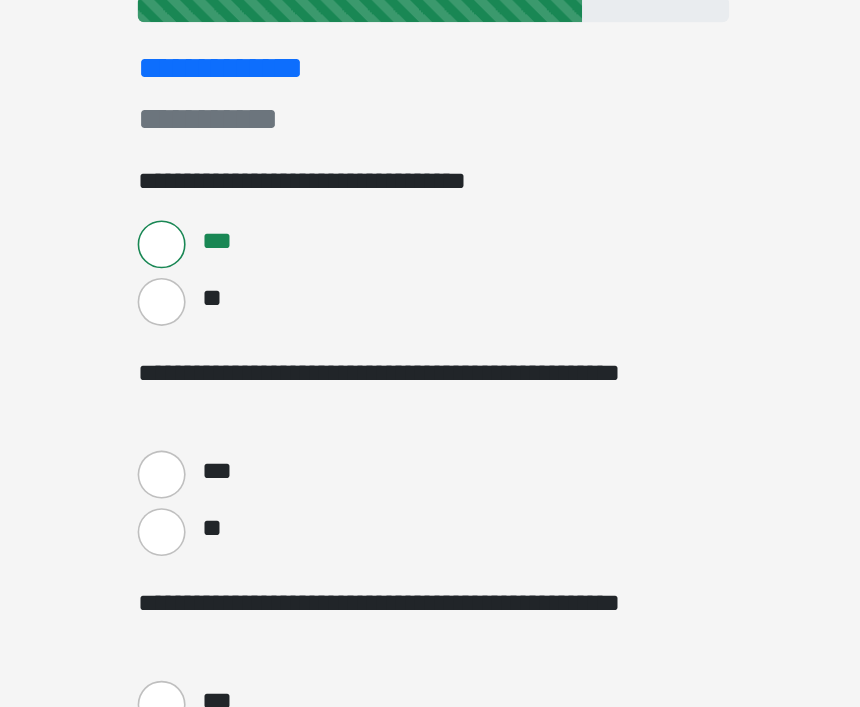 scroll, scrollTop: 36, scrollLeft: 0, axis: vertical 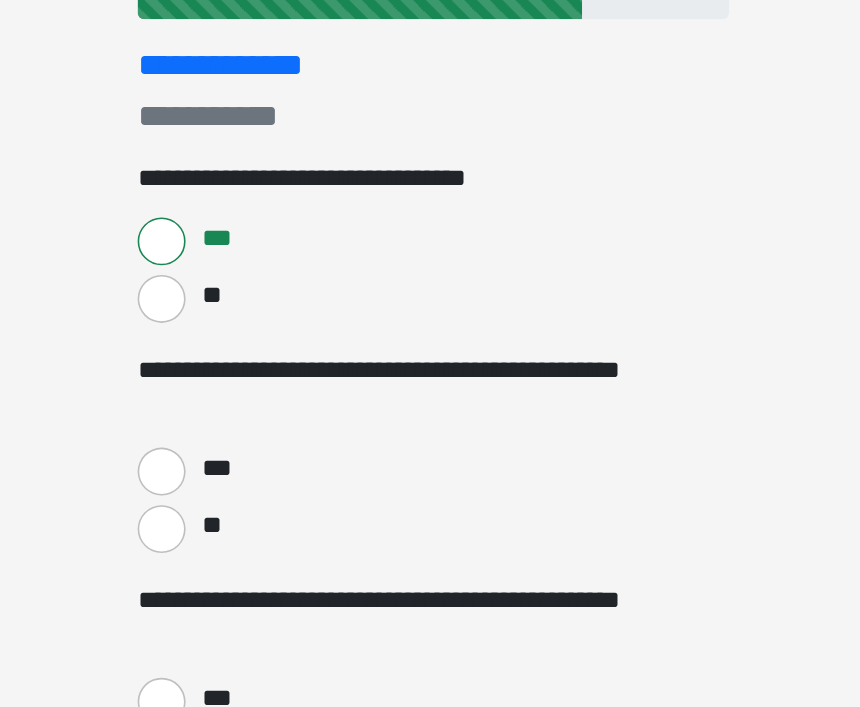 click on "**" at bounding box center [260, 554] 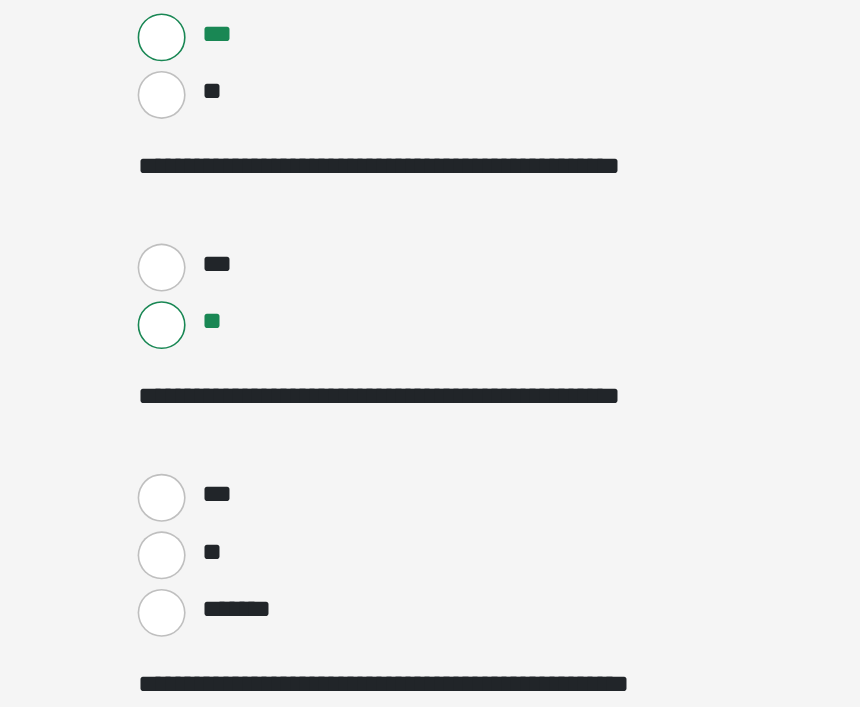 scroll, scrollTop: 165, scrollLeft: 0, axis: vertical 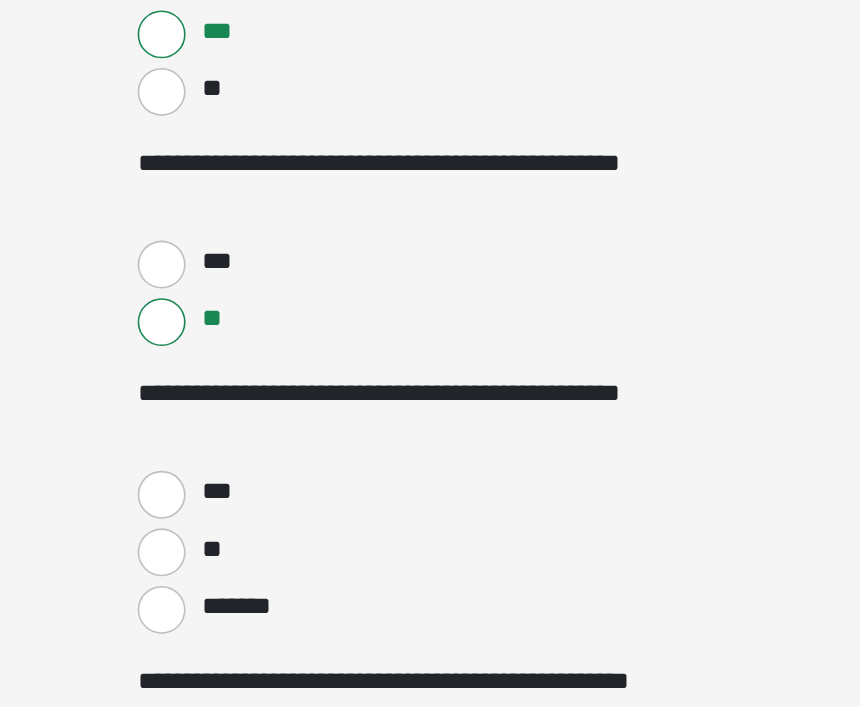 click on "*******" at bounding box center [260, 605] 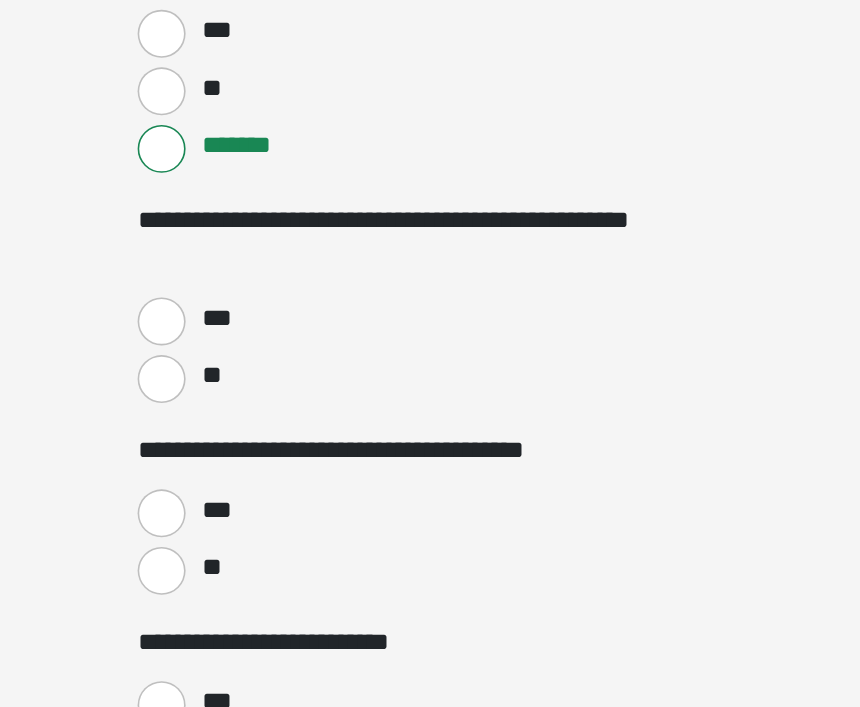 scroll, scrollTop: 454, scrollLeft: 0, axis: vertical 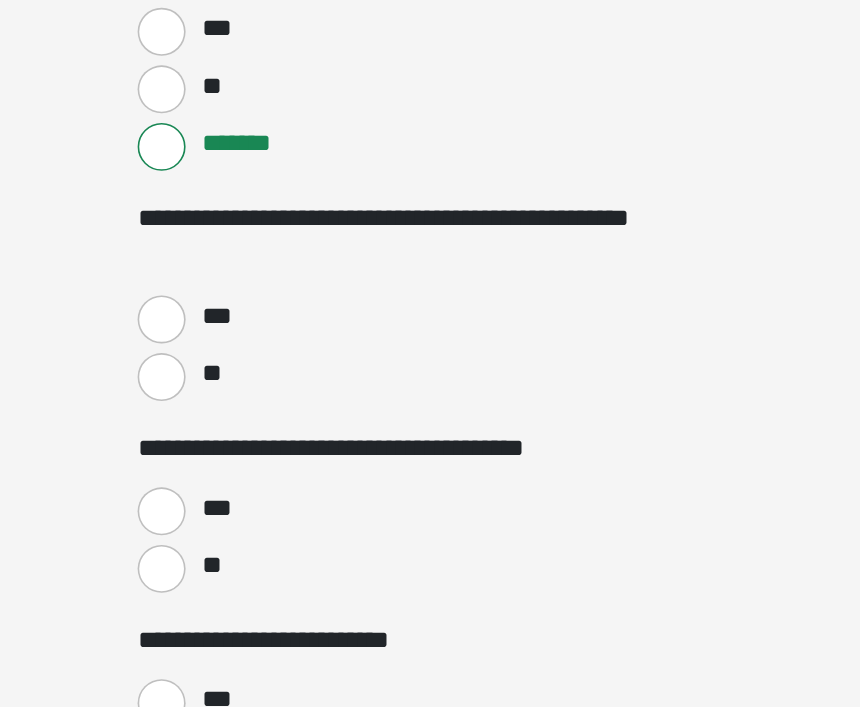 click on "**" at bounding box center (260, 460) 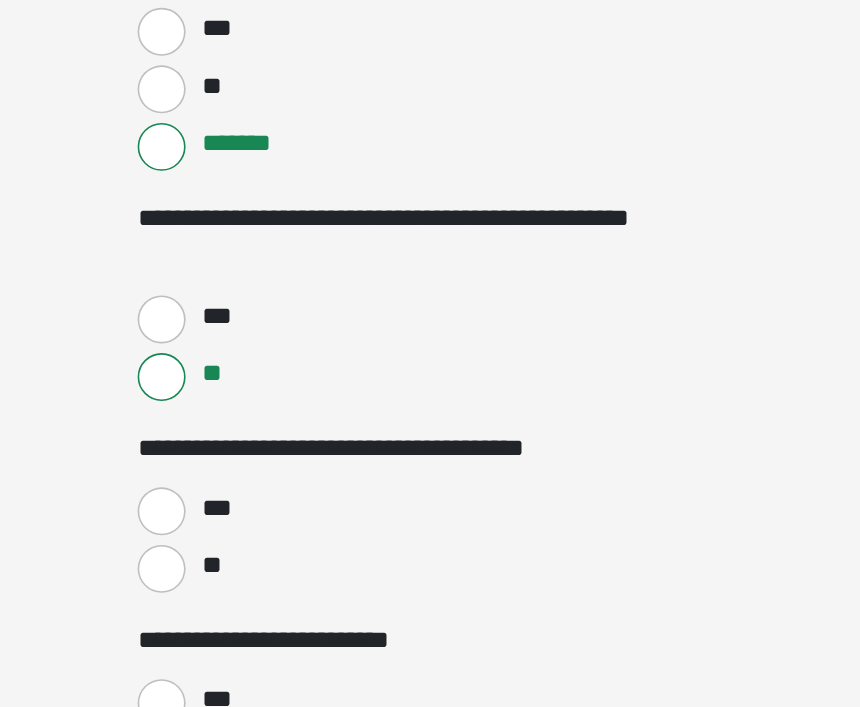 click on "**" at bounding box center [260, 580] 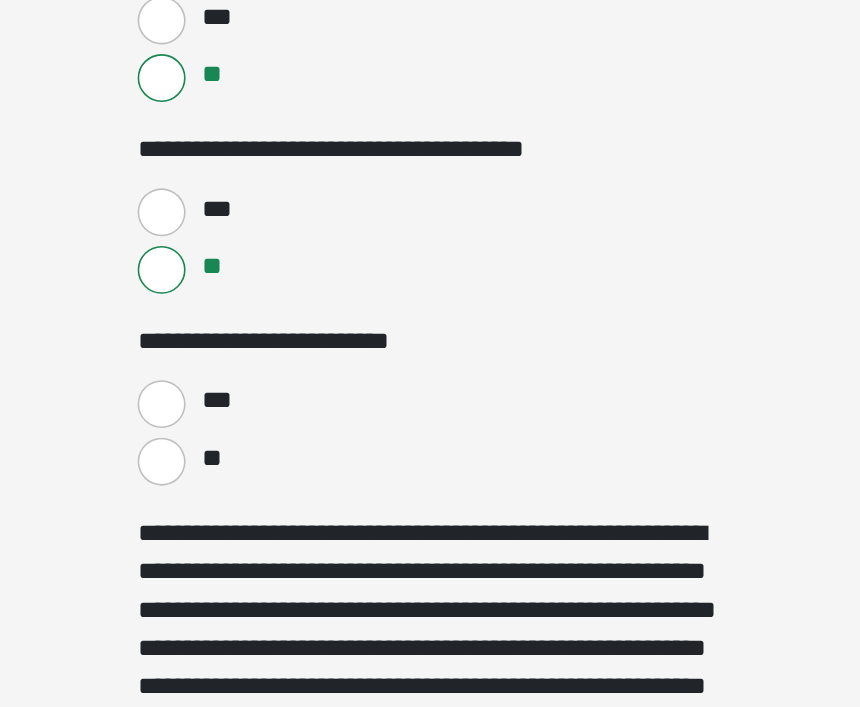 click on "**" at bounding box center (260, 512) 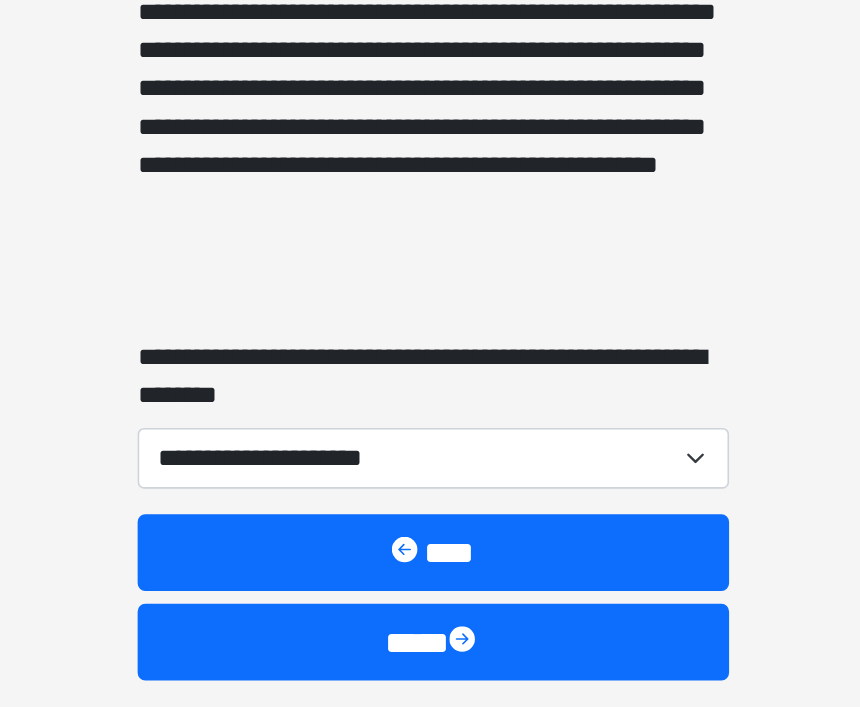 scroll, scrollTop: 1061, scrollLeft: 0, axis: vertical 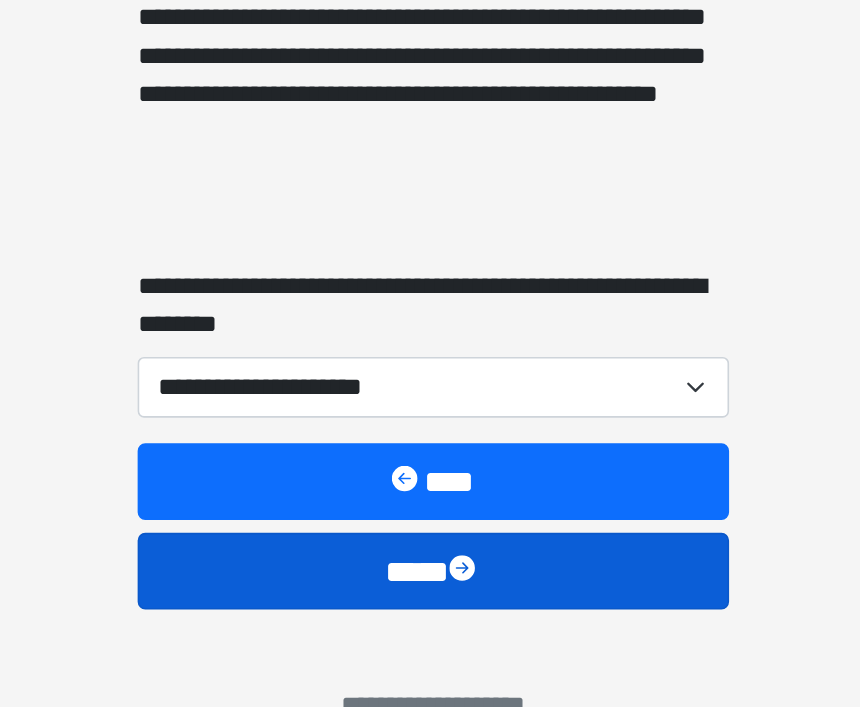 click on "****" at bounding box center (430, 580) 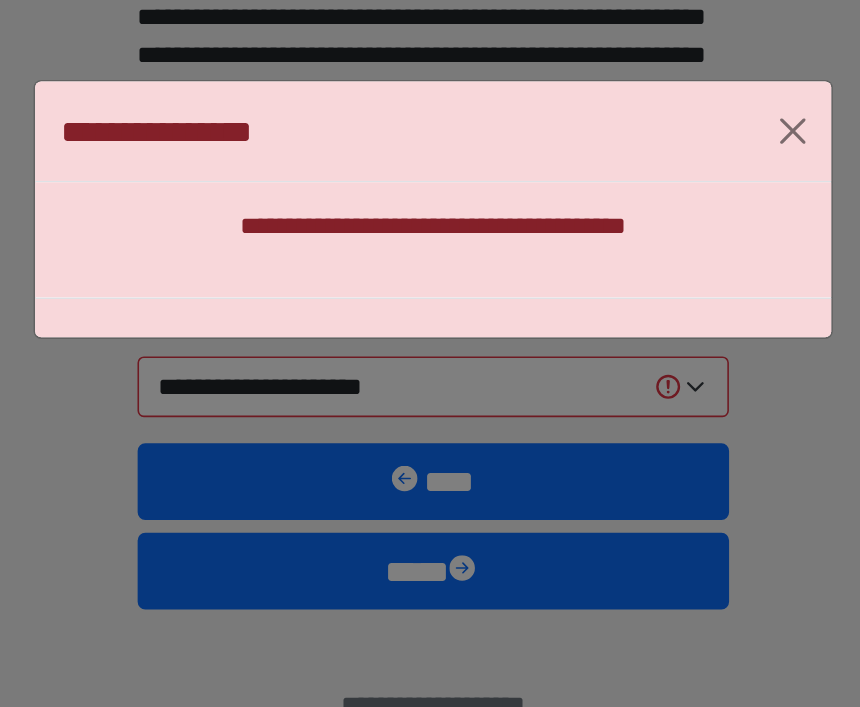 click on "**********" at bounding box center [430, 353] 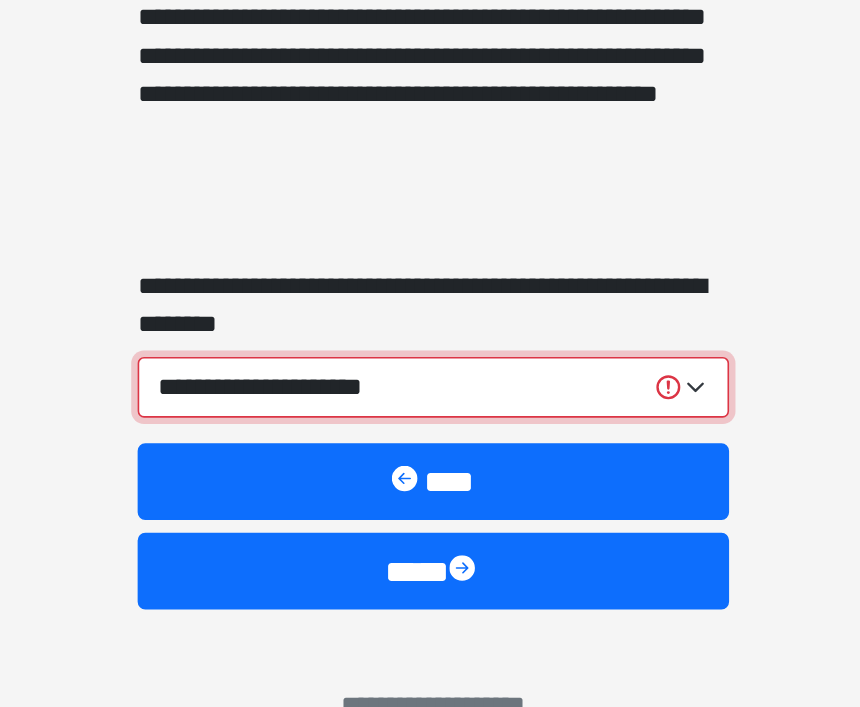 click on "**********" at bounding box center (430, 465) 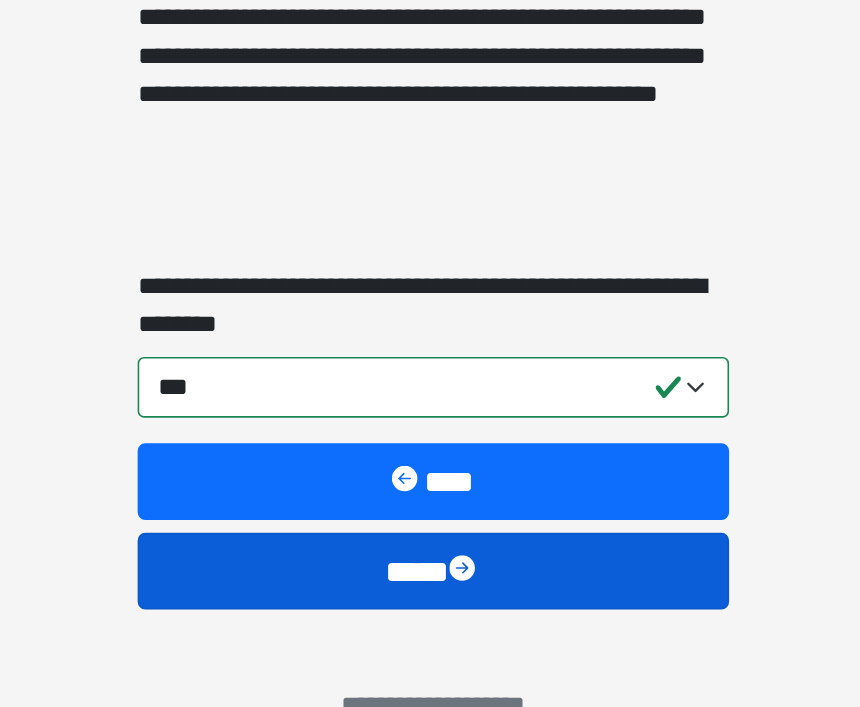 click on "****" at bounding box center (430, 580) 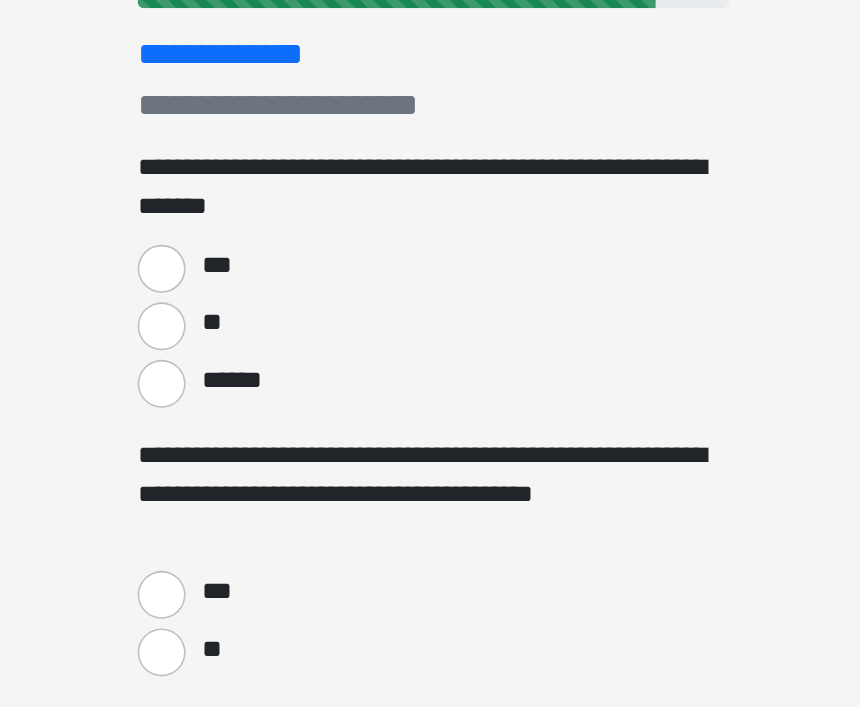 scroll, scrollTop: 46, scrollLeft: 0, axis: vertical 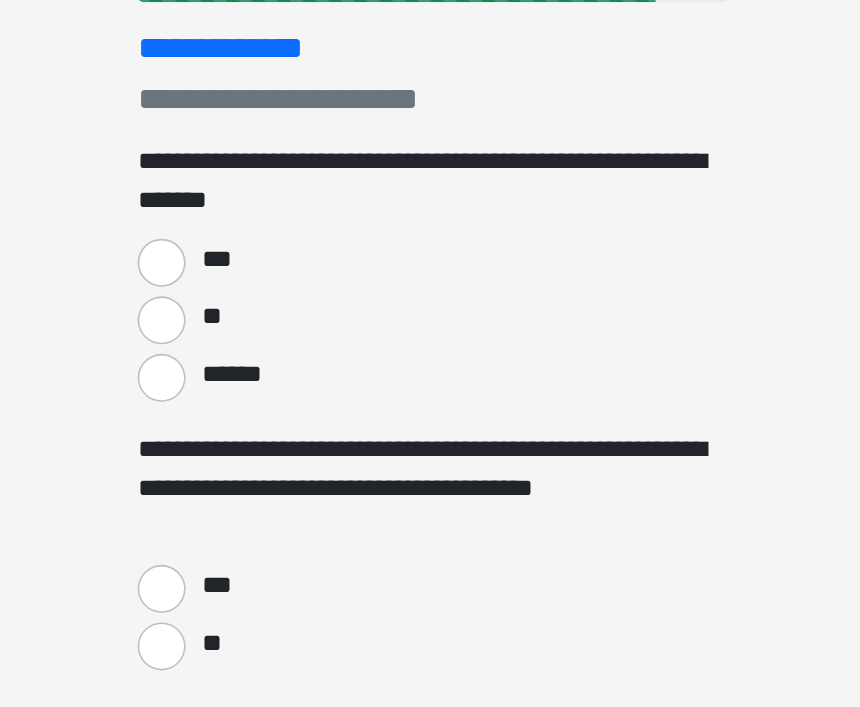 click on "**" at bounding box center [260, 424] 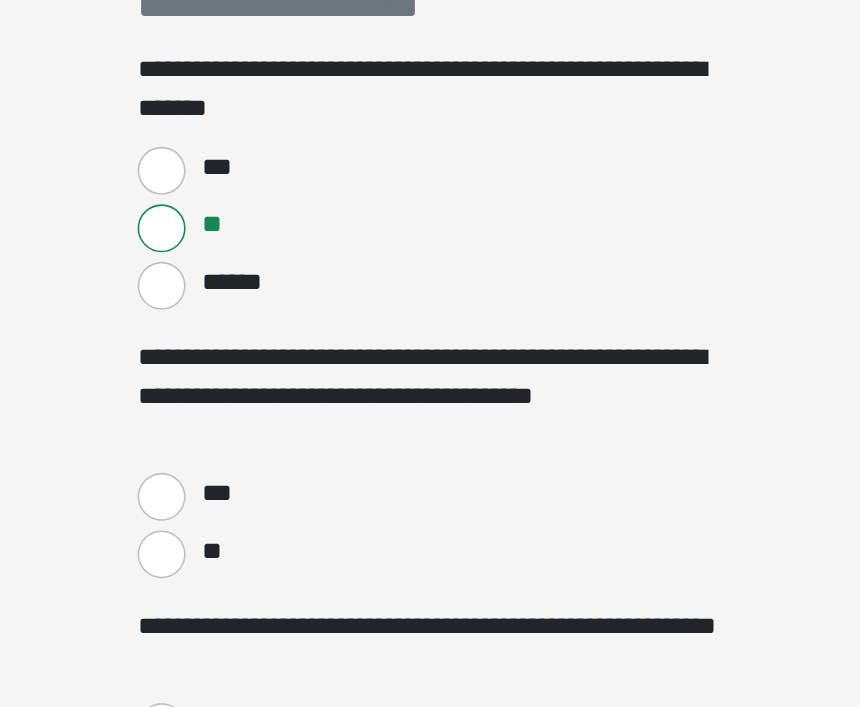 scroll, scrollTop: 109, scrollLeft: 0, axis: vertical 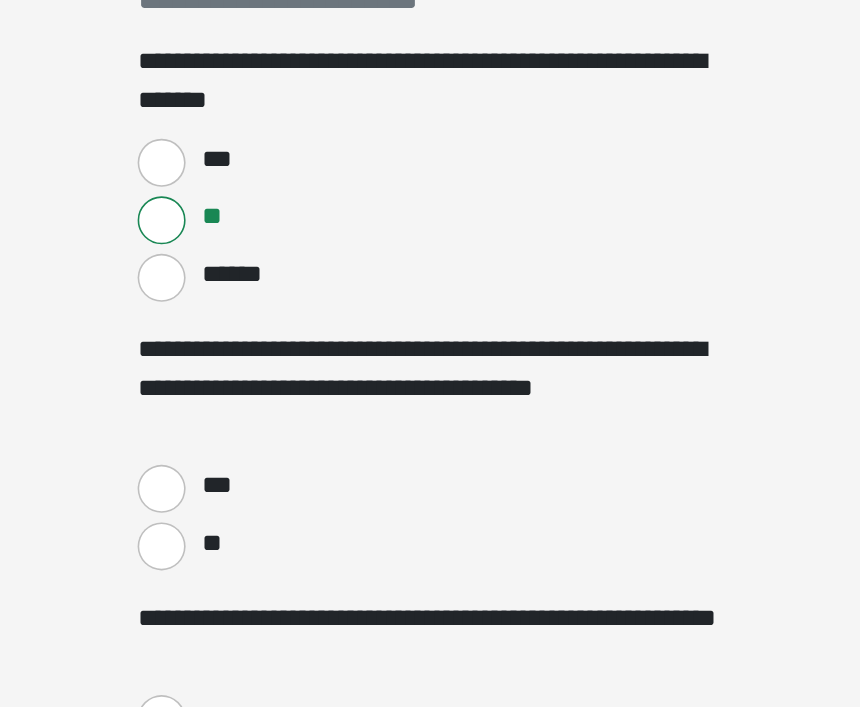 click on "***" at bounding box center (260, 529) 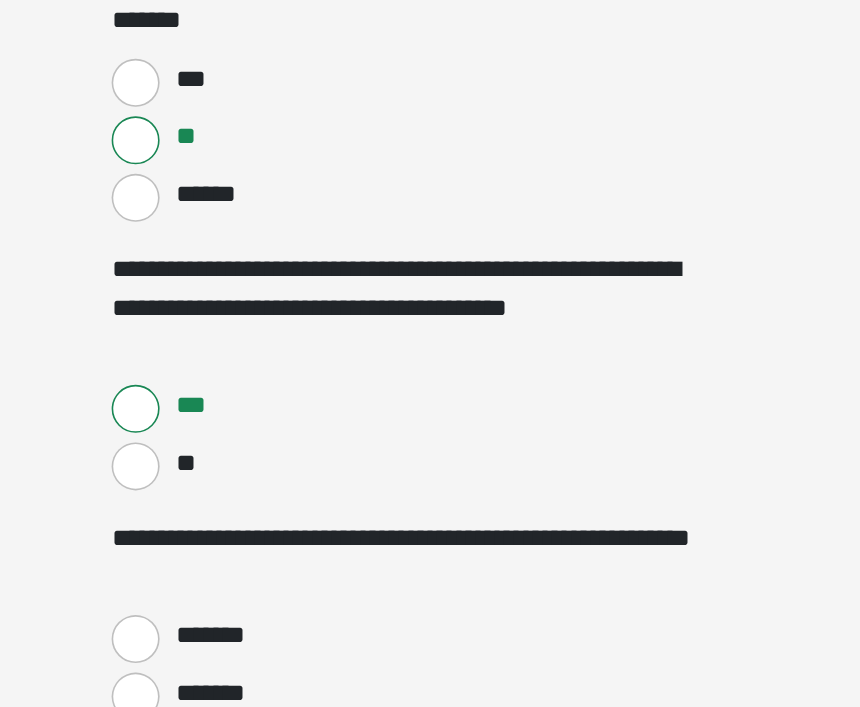 scroll, scrollTop: 163, scrollLeft: 0, axis: vertical 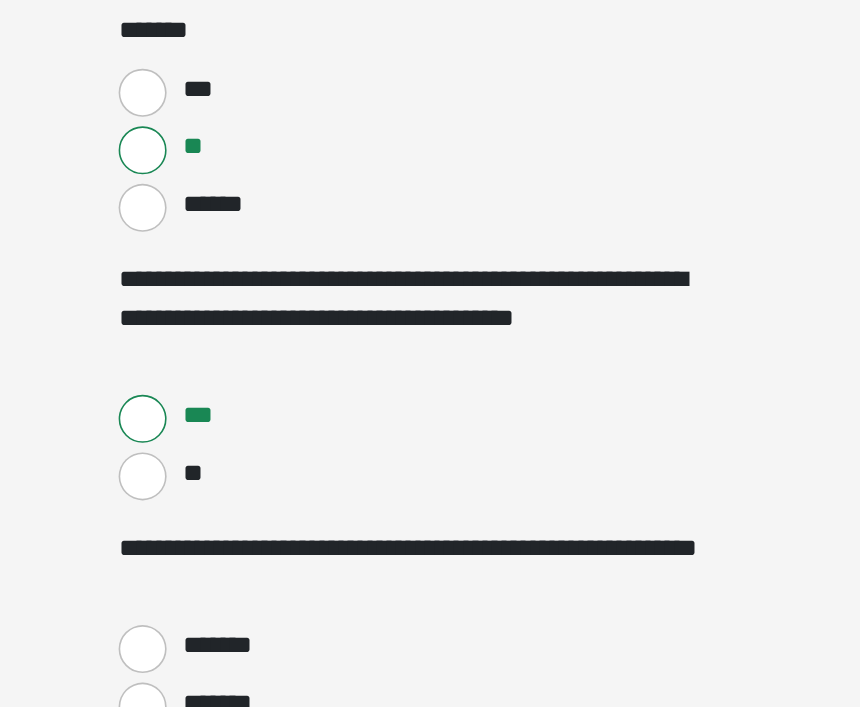 click on "**" at bounding box center (260, 511) 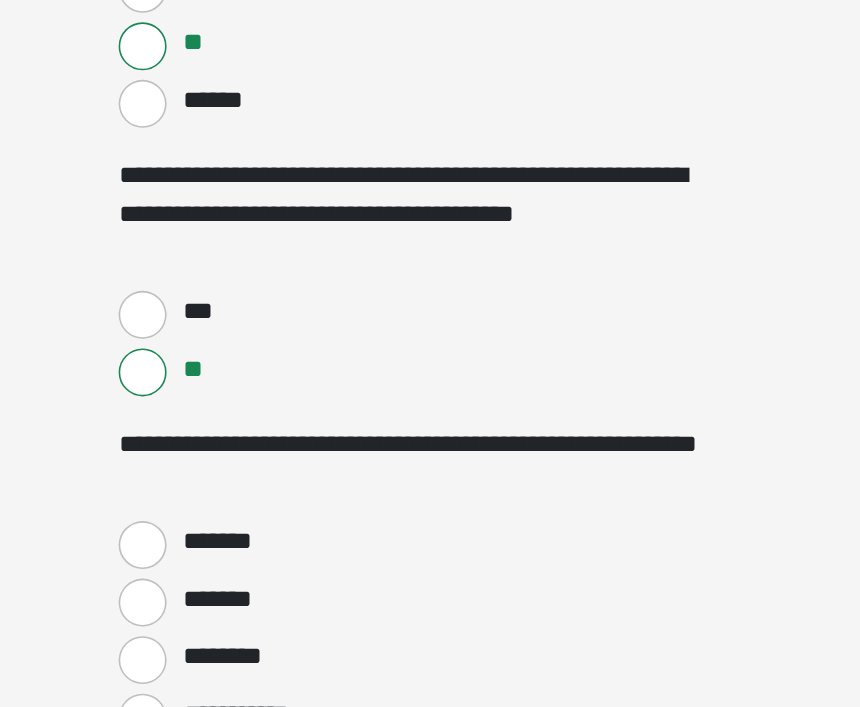 scroll, scrollTop: 224, scrollLeft: 0, axis: vertical 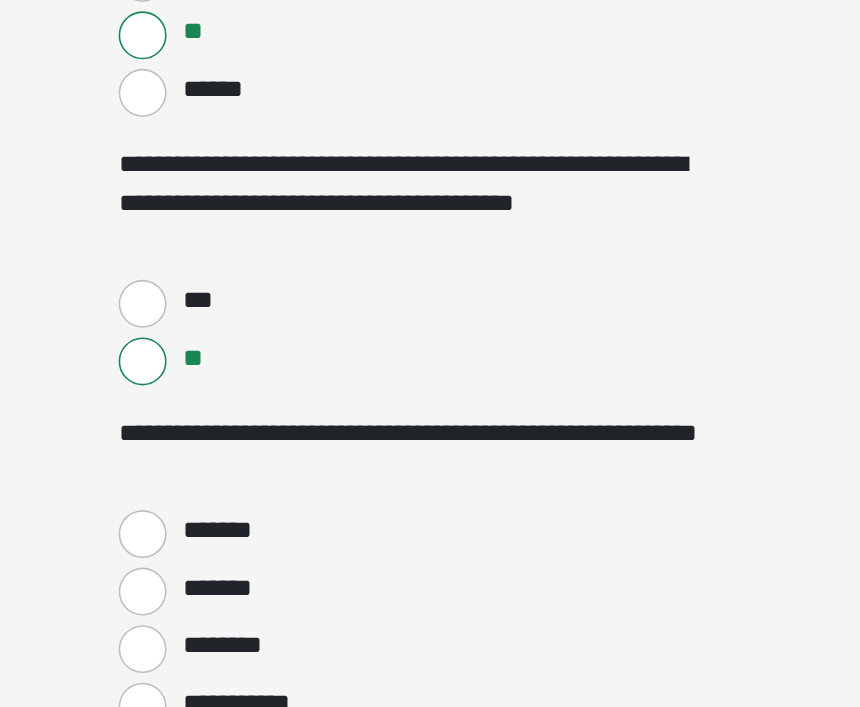 click on "*******" at bounding box center (260, 558) 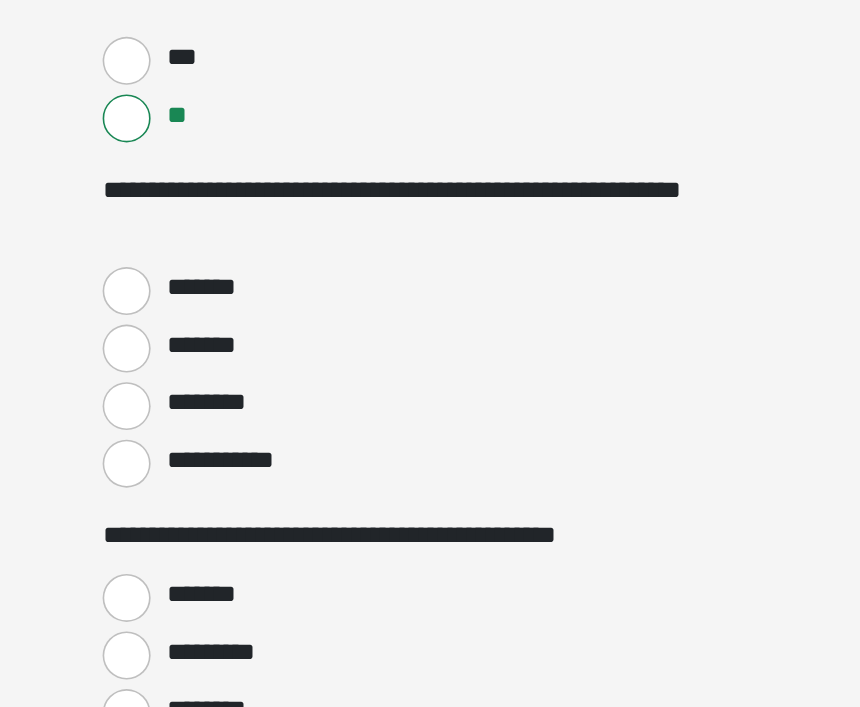 scroll, scrollTop: 377, scrollLeft: 0, axis: vertical 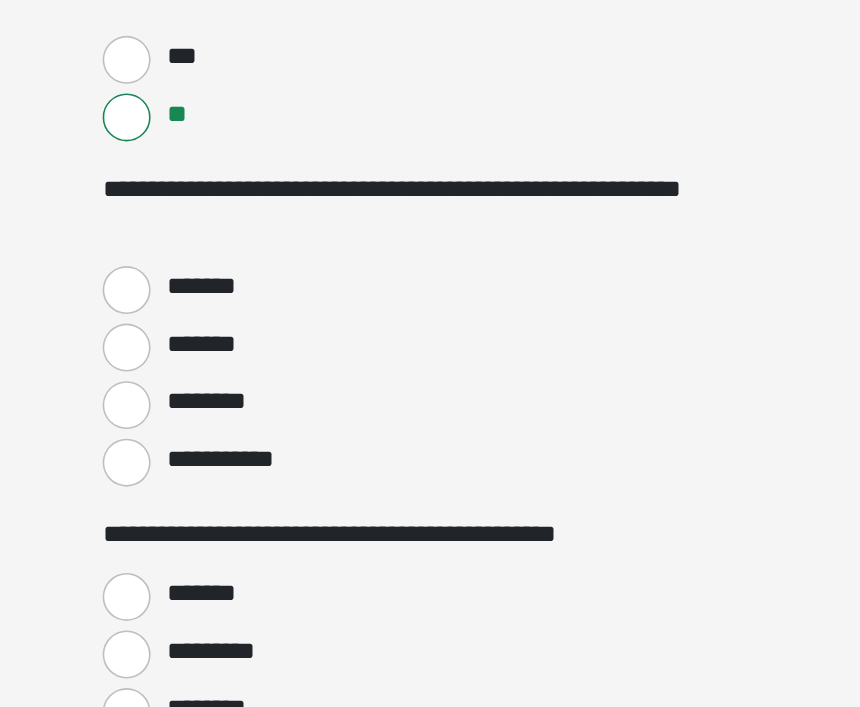 click on "********" at bounding box center (260, 477) 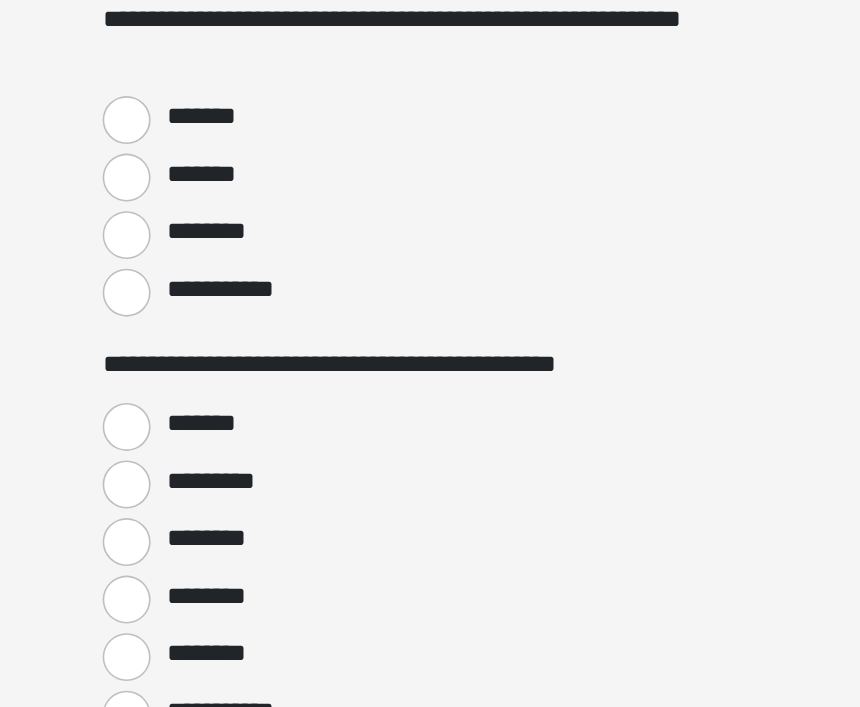 scroll, scrollTop: 485, scrollLeft: 0, axis: vertical 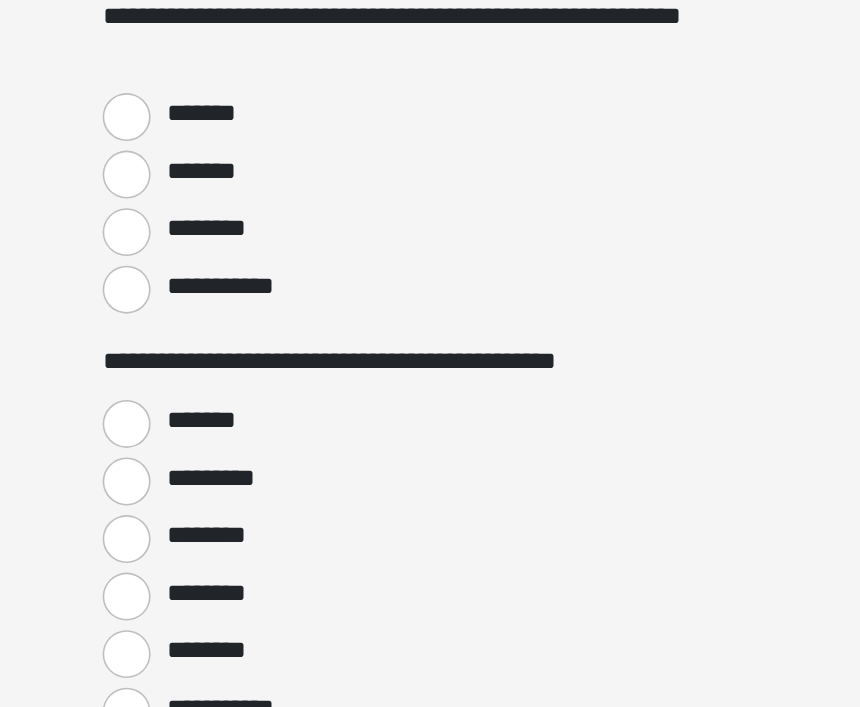 click on "********" at bounding box center [260, 561] 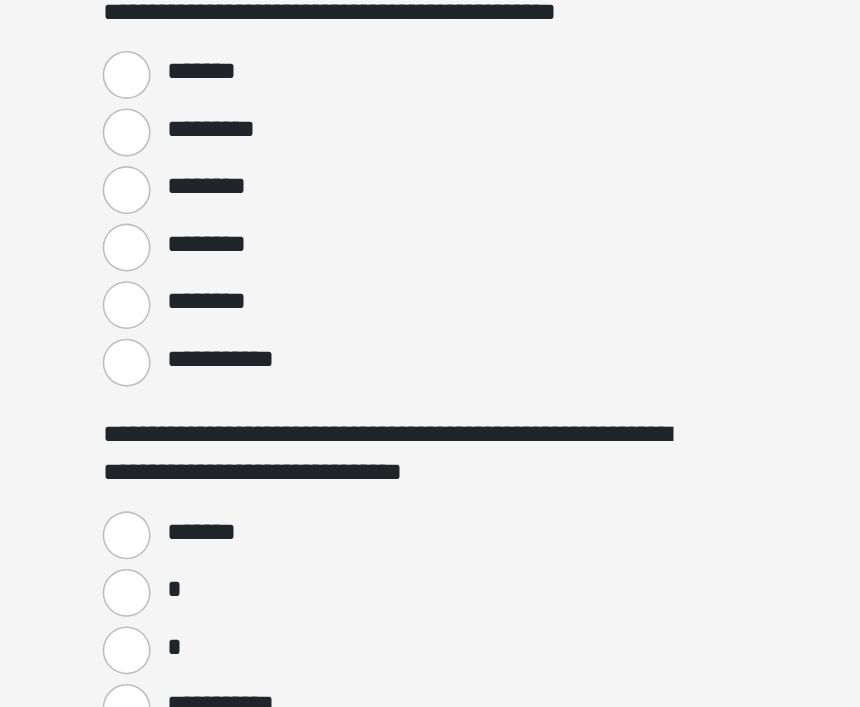 scroll, scrollTop: 725, scrollLeft: 0, axis: vertical 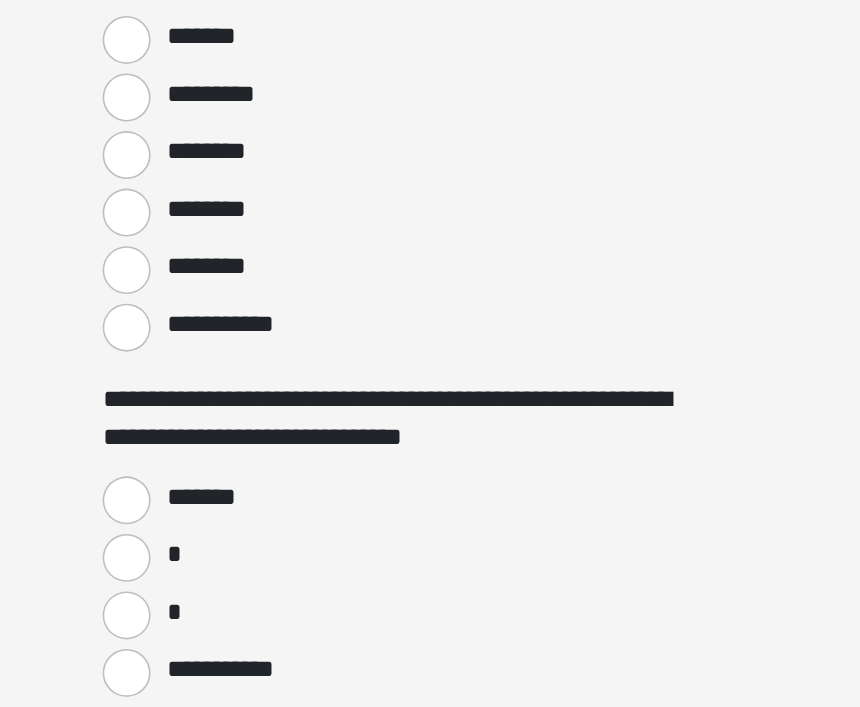 click on "*******" at bounding box center [260, 537] 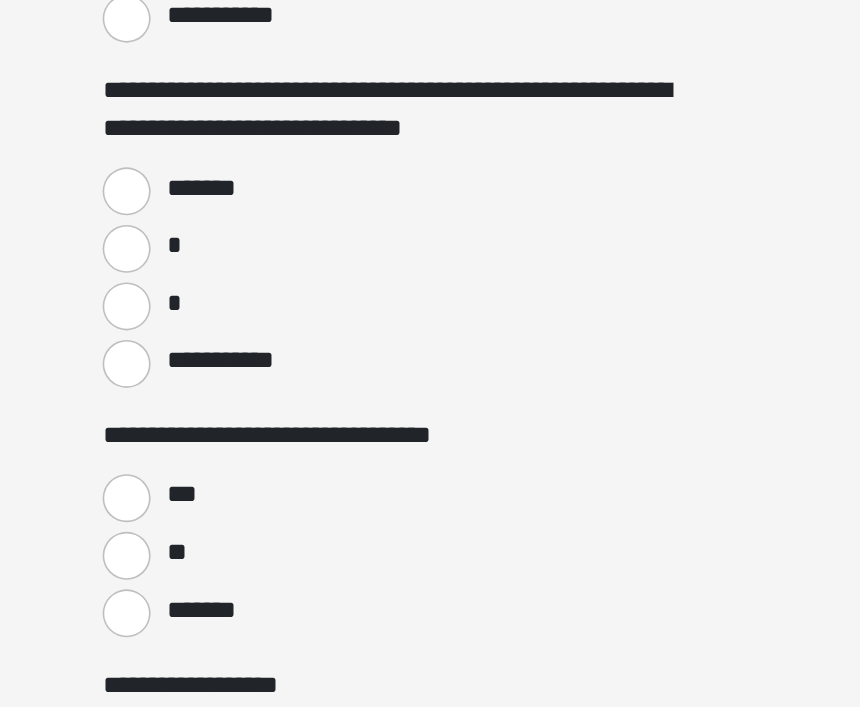 click on "***" at bounding box center (260, 536) 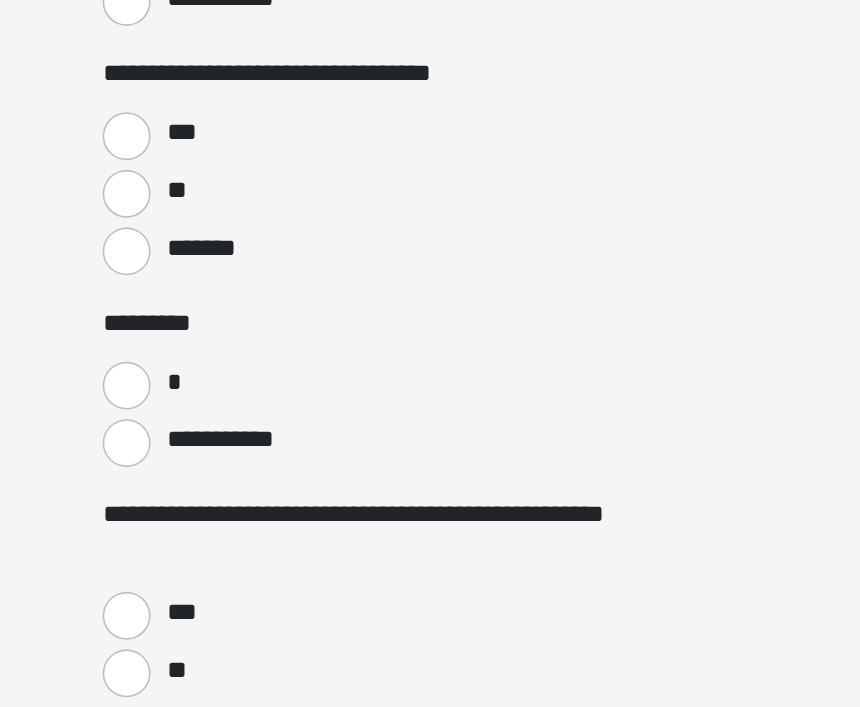 click on "*" at bounding box center [260, 465] 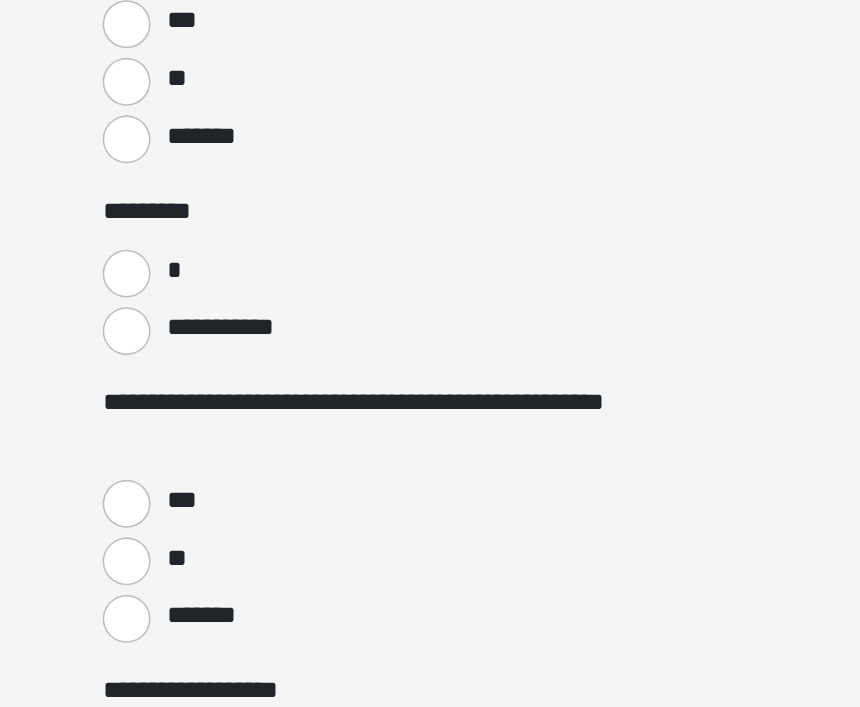 scroll, scrollTop: 1218, scrollLeft: 0, axis: vertical 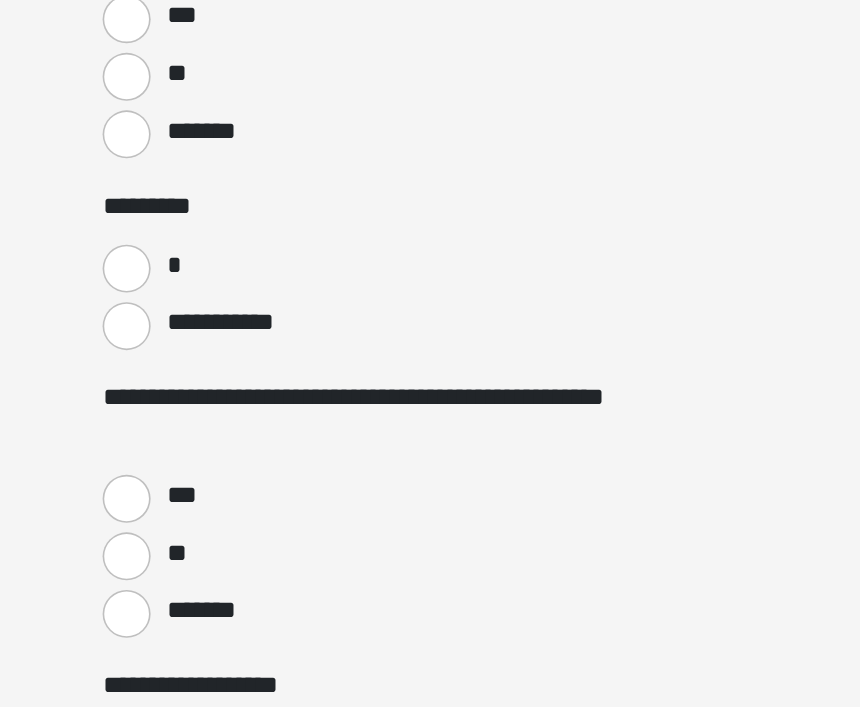 click on "***" at bounding box center (260, 536) 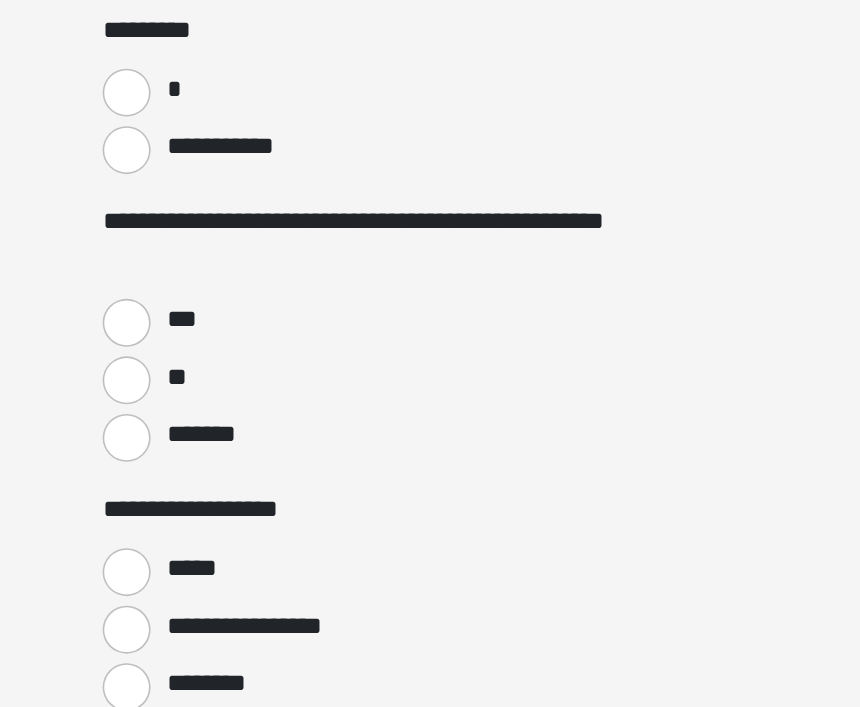 click on "*****" at bounding box center [260, 581] 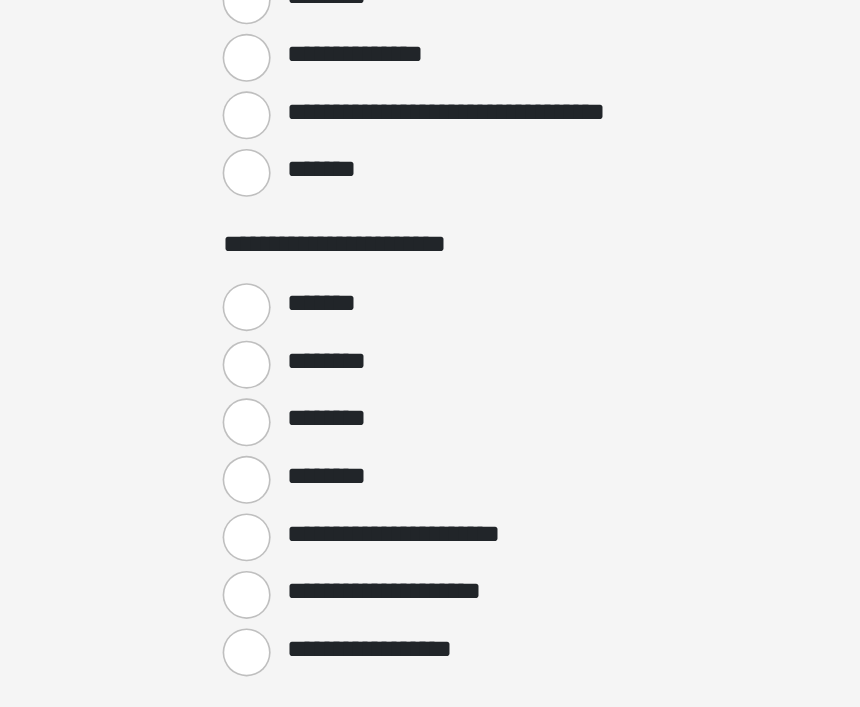 scroll, scrollTop: 1760, scrollLeft: 0, axis: vertical 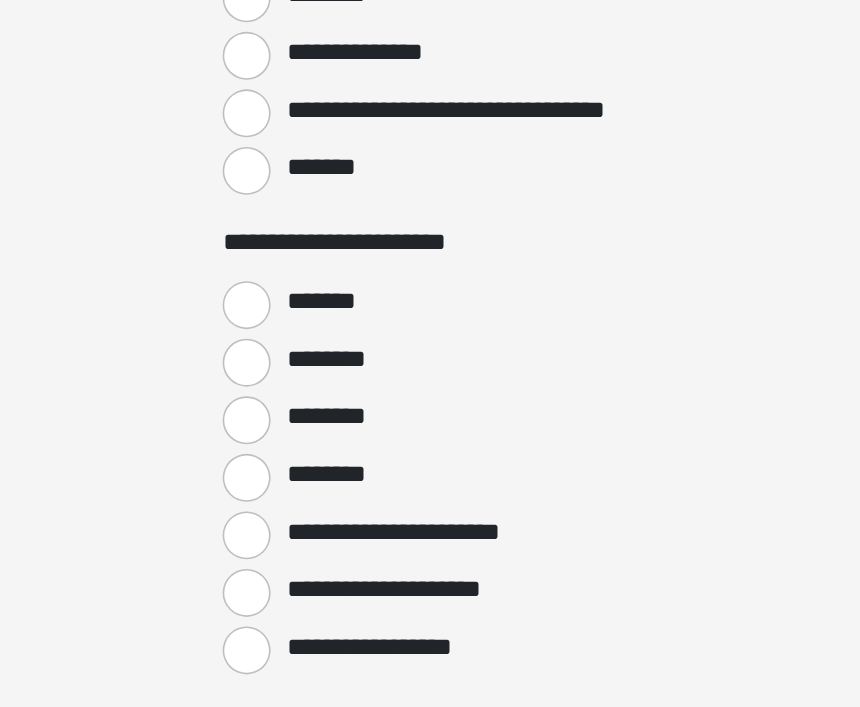 click on "**********" at bounding box center (260, 630) 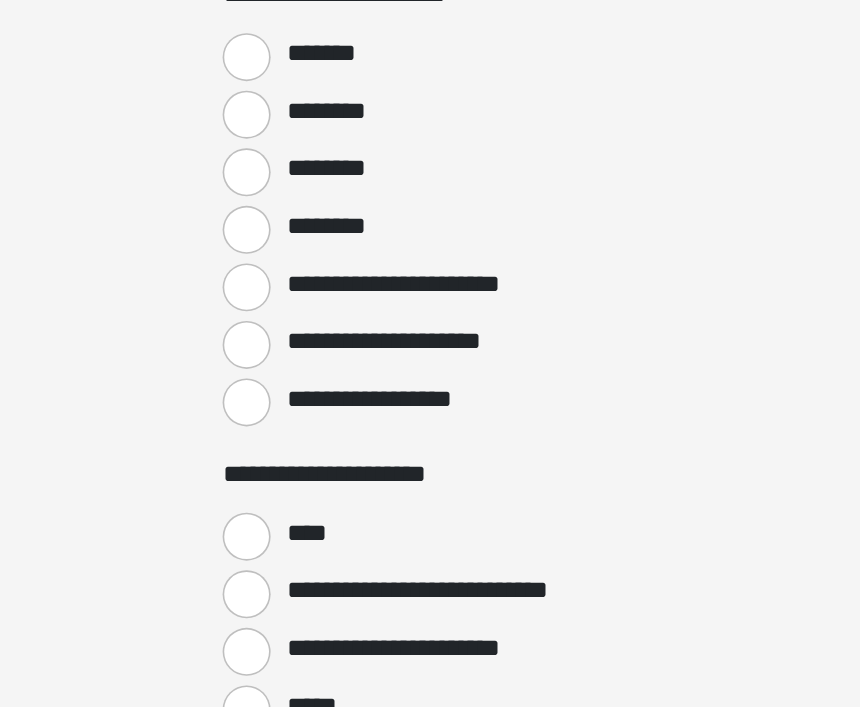 scroll, scrollTop: 1942, scrollLeft: 0, axis: vertical 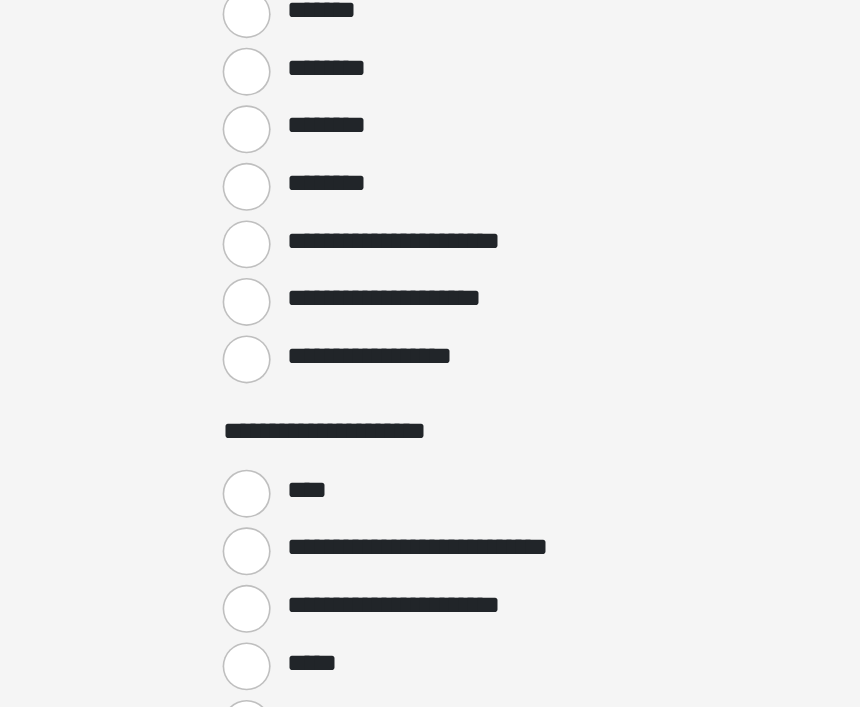 click on "****" at bounding box center [260, 532] 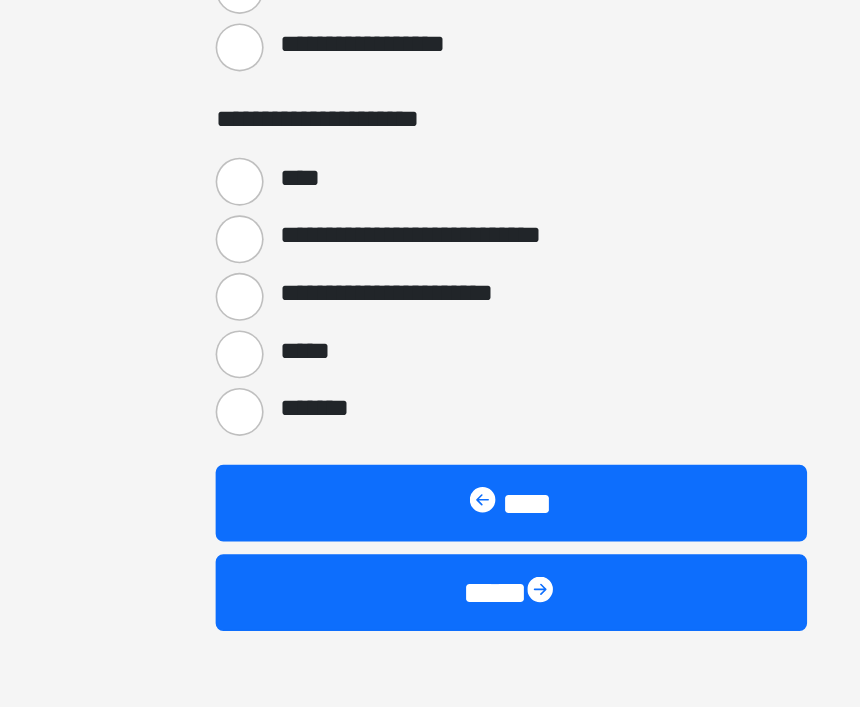 scroll, scrollTop: 2151, scrollLeft: 0, axis: vertical 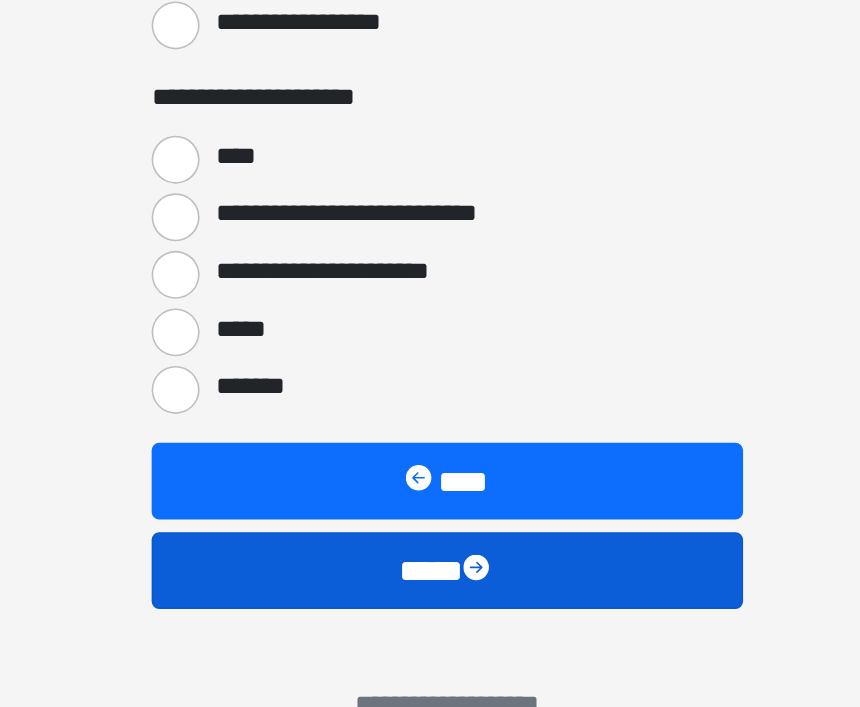 click on "****" at bounding box center (430, 580) 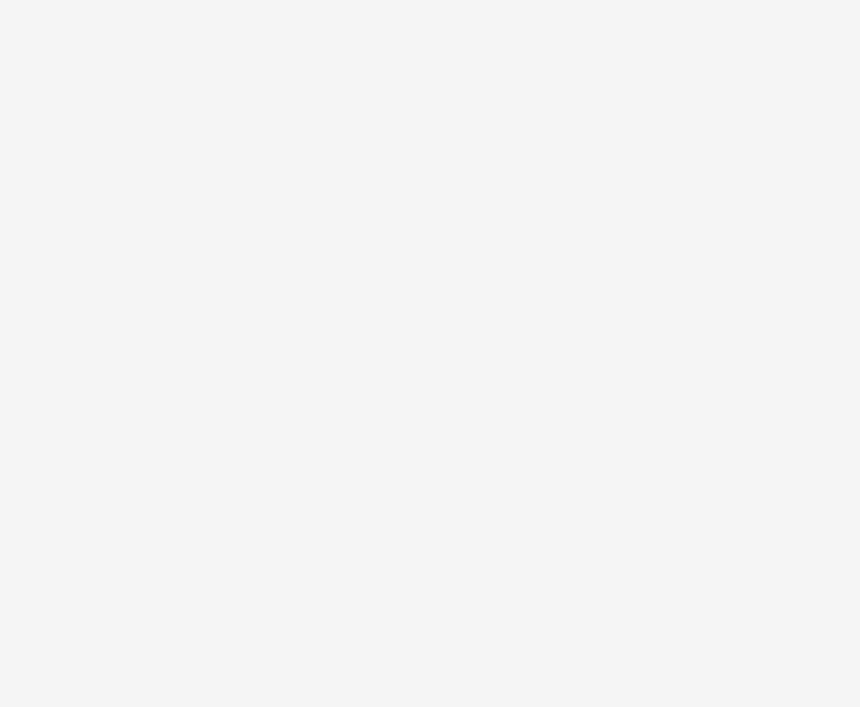 scroll, scrollTop: 49, scrollLeft: 0, axis: vertical 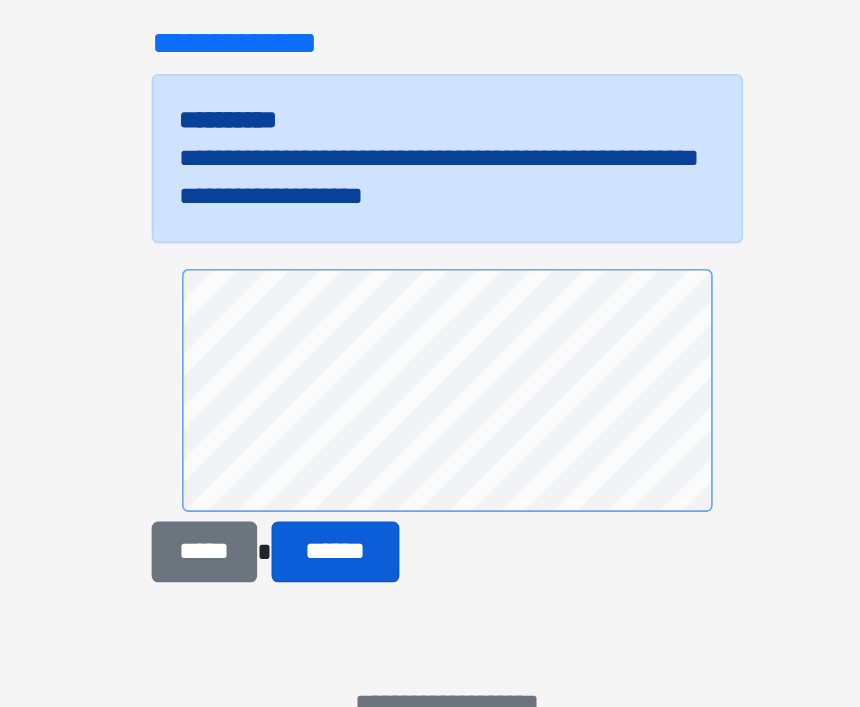 click on "******" at bounding box center [360, 569] 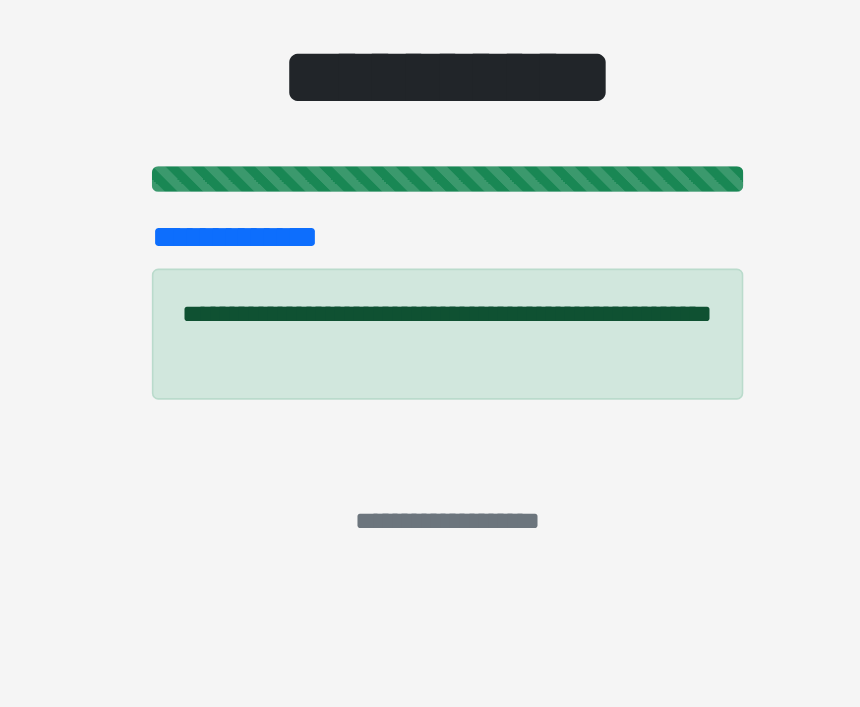 scroll, scrollTop: 0, scrollLeft: 0, axis: both 